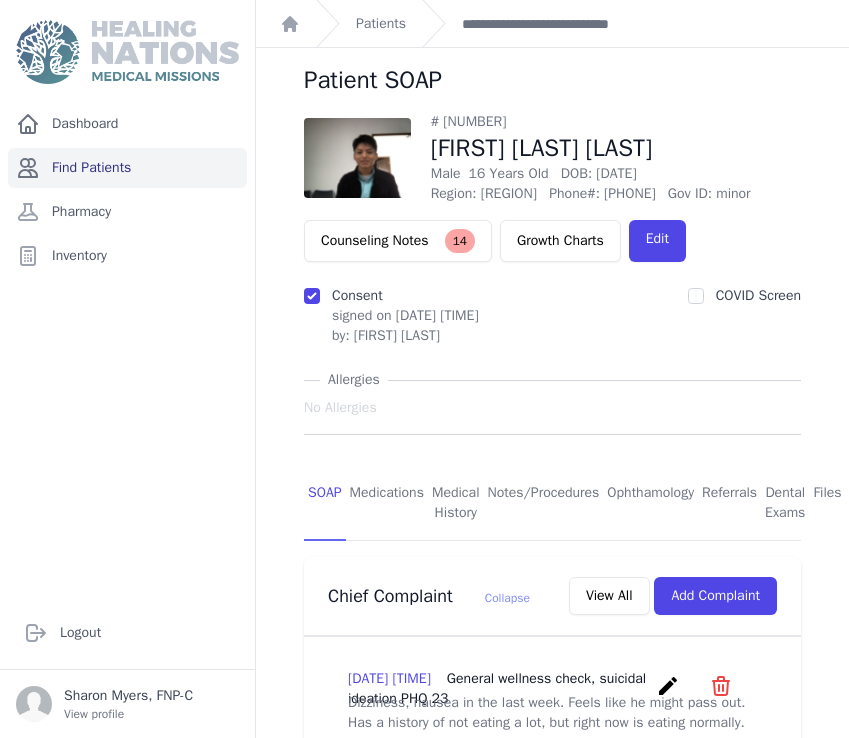 scroll, scrollTop: 0, scrollLeft: 0, axis: both 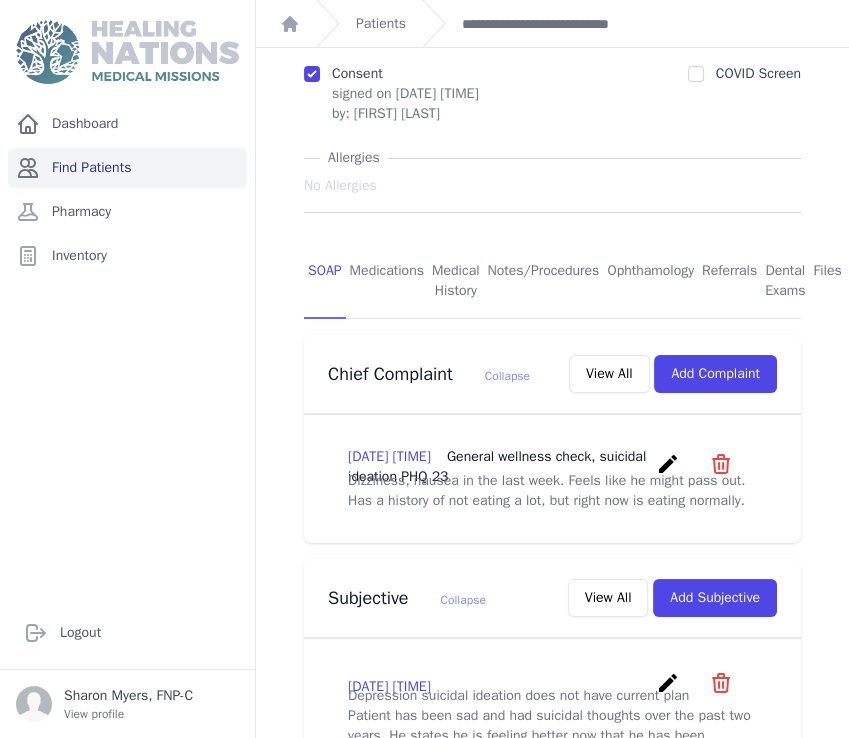 click on "Find Patients" at bounding box center (127, 168) 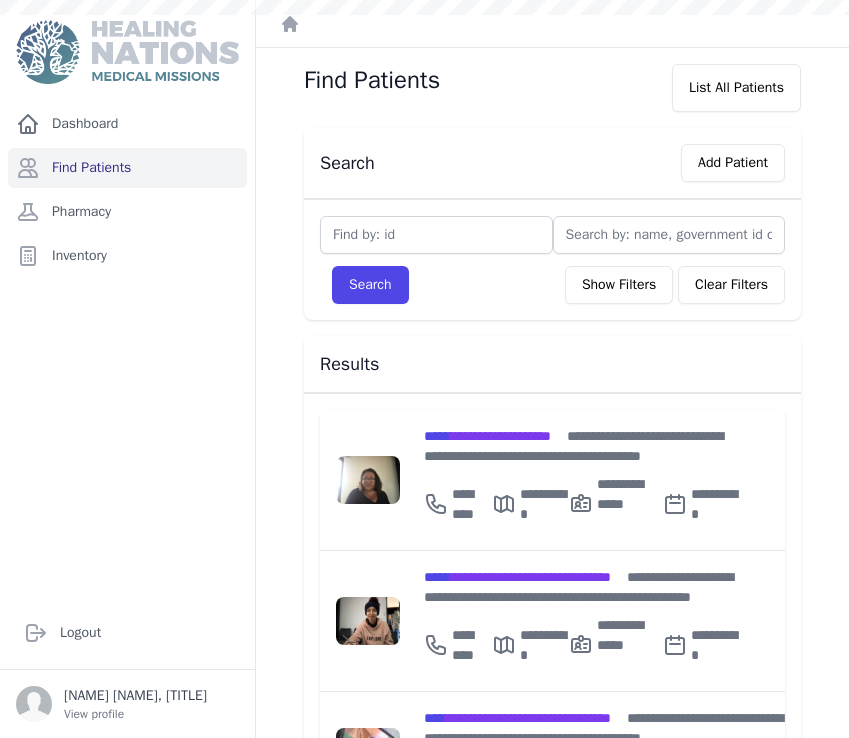 scroll, scrollTop: 0, scrollLeft: 0, axis: both 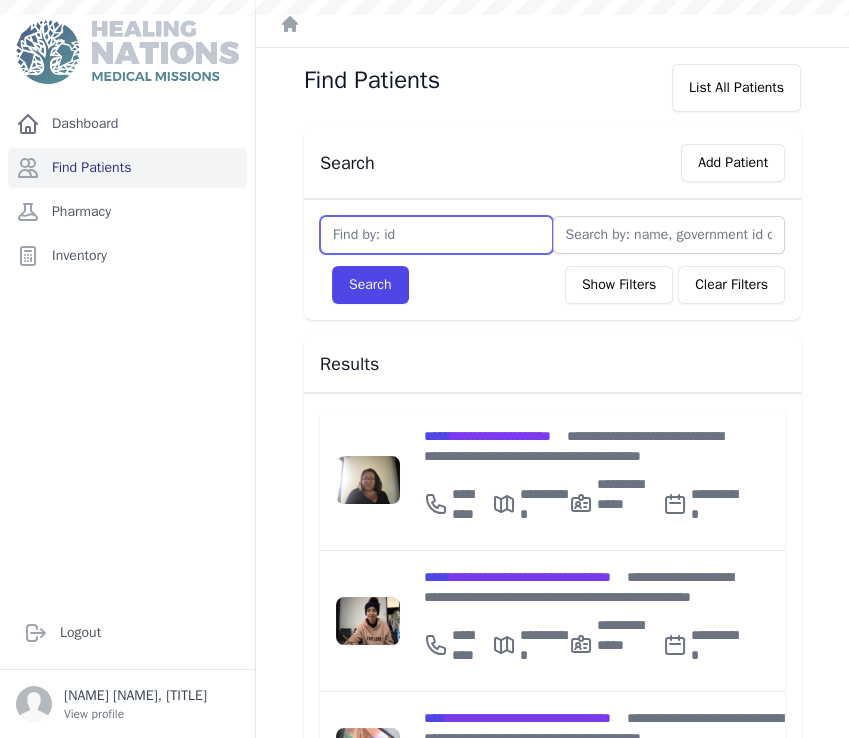 drag, startPoint x: 334, startPoint y: 233, endPoint x: 392, endPoint y: 251, distance: 60.728905 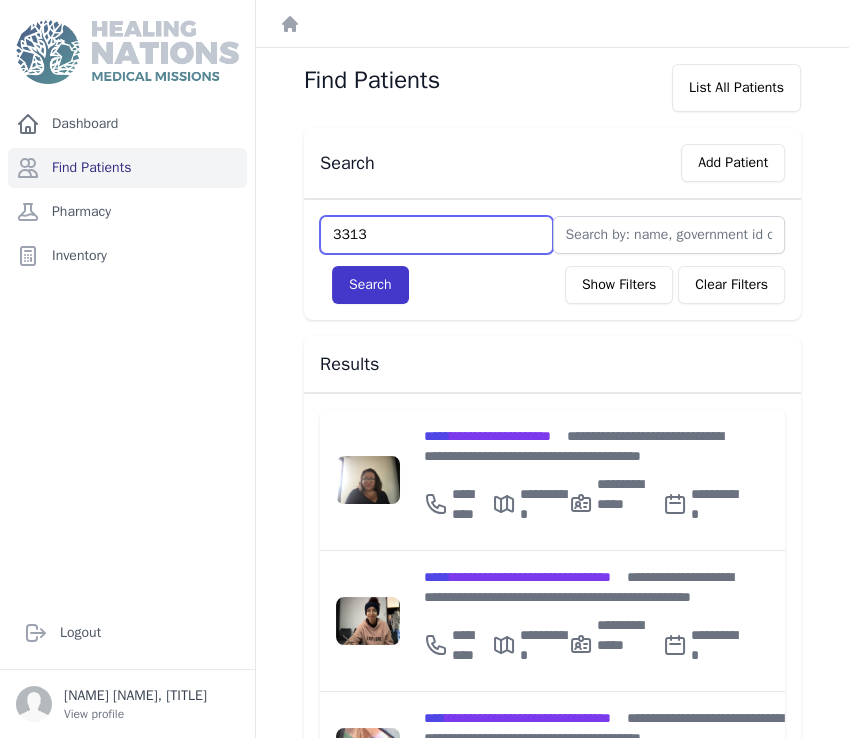 type on "3313" 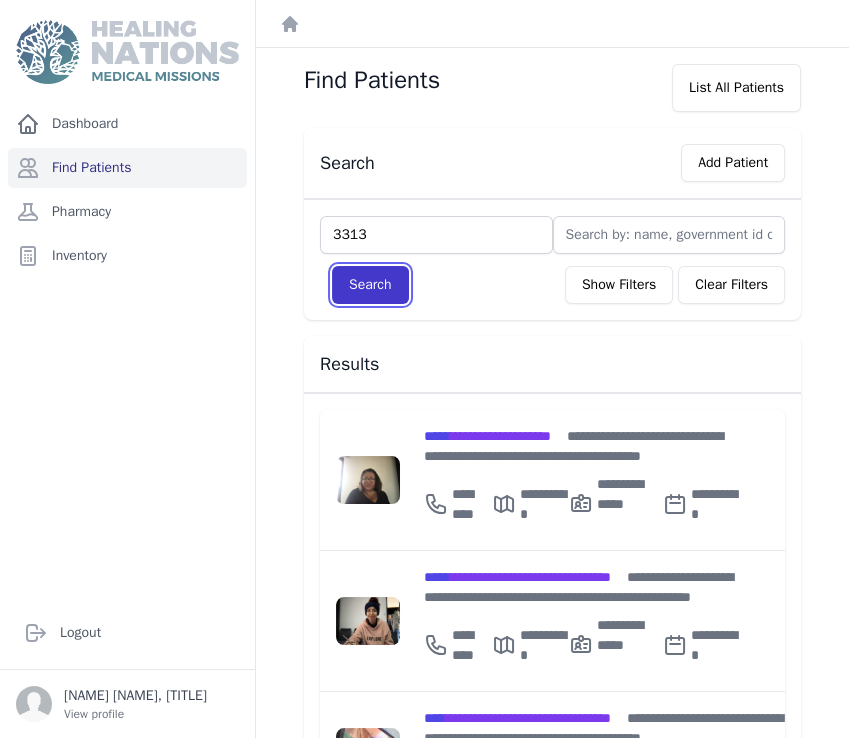 click on "Search" at bounding box center [370, 285] 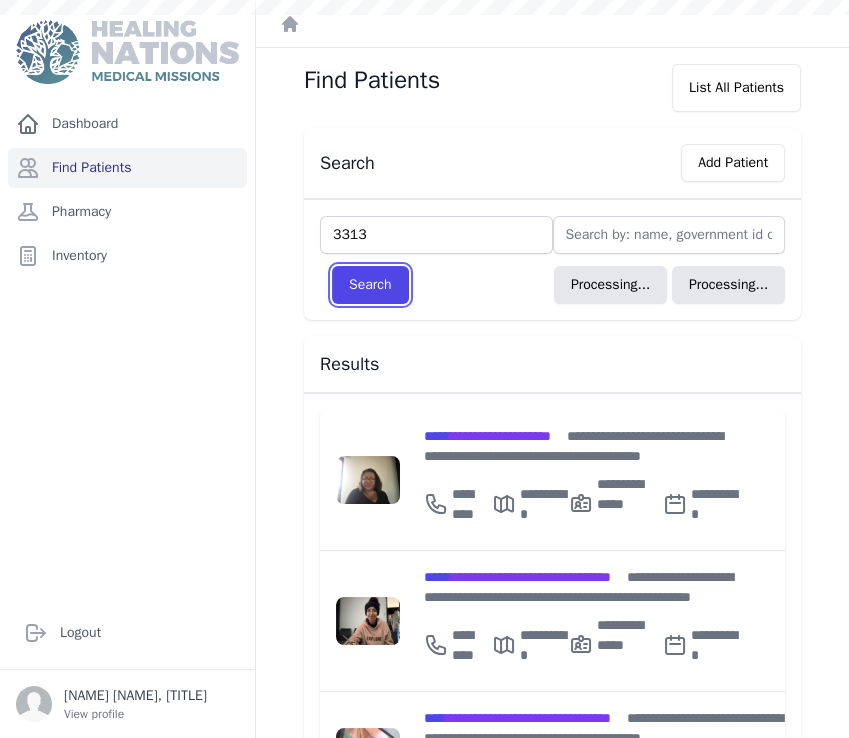 type 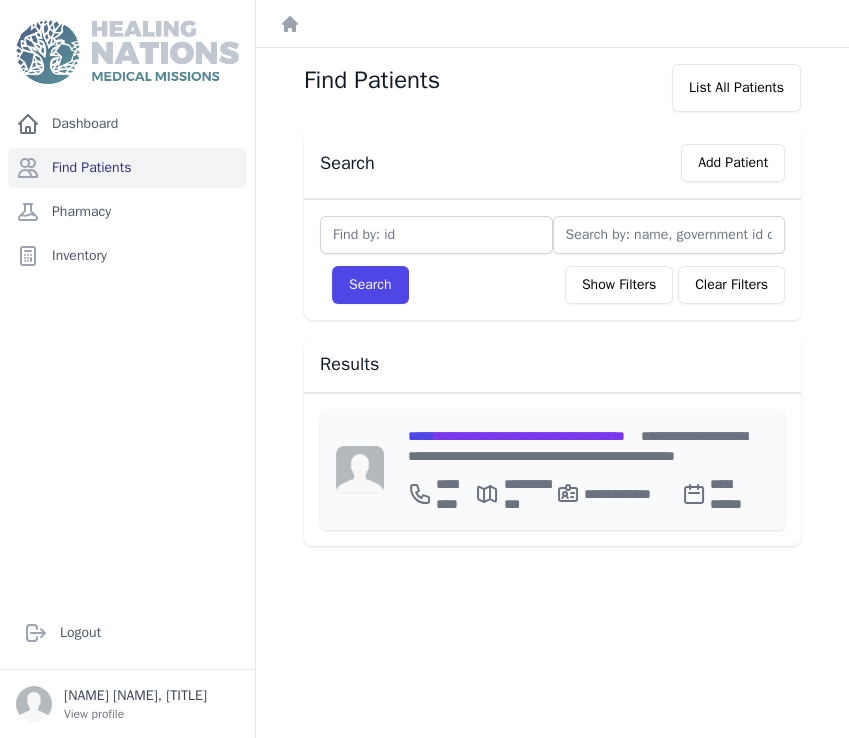 click on "**********" at bounding box center [516, 436] 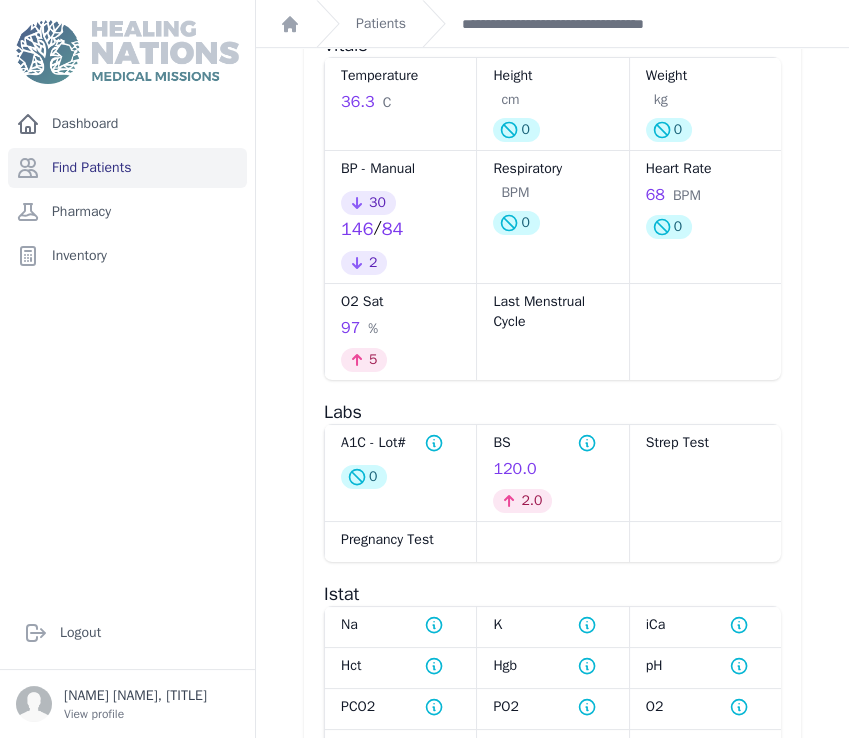 scroll, scrollTop: 1000, scrollLeft: 0, axis: vertical 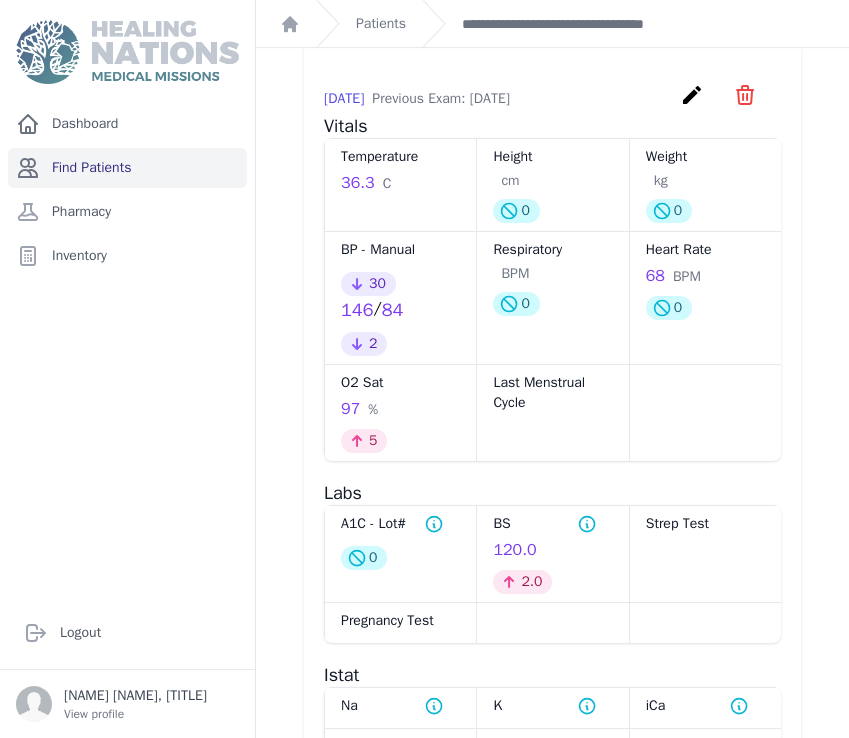 click on "Find Patients" at bounding box center [127, 168] 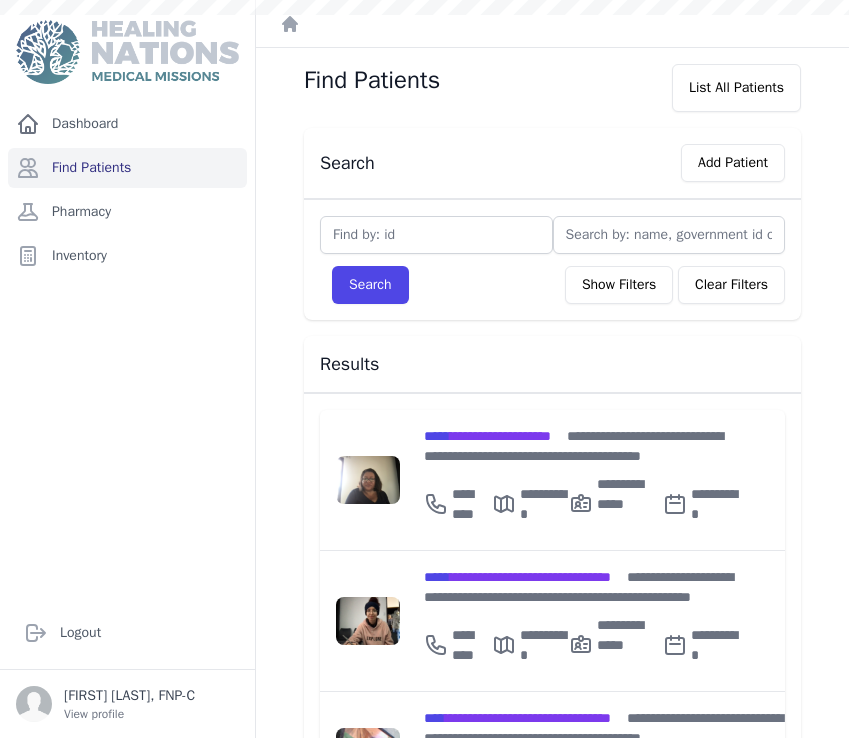 scroll, scrollTop: 0, scrollLeft: 0, axis: both 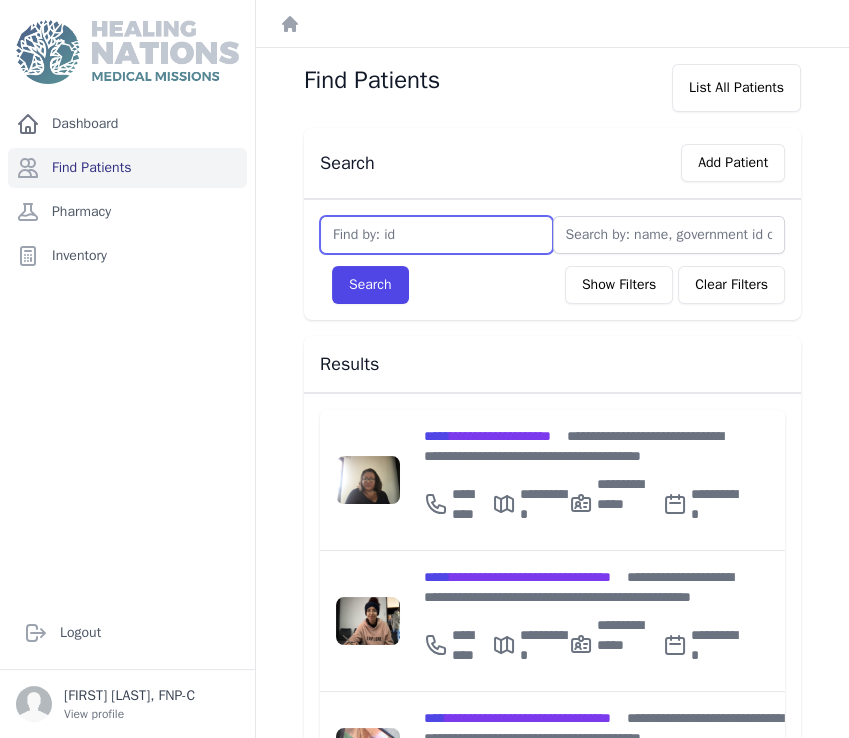 click at bounding box center [436, 235] 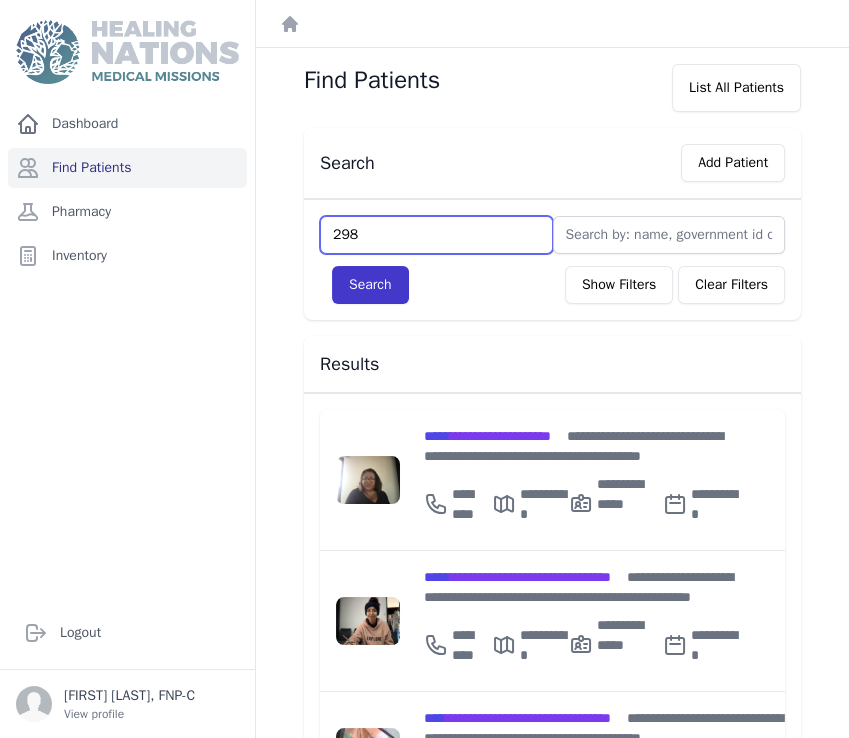type on "298" 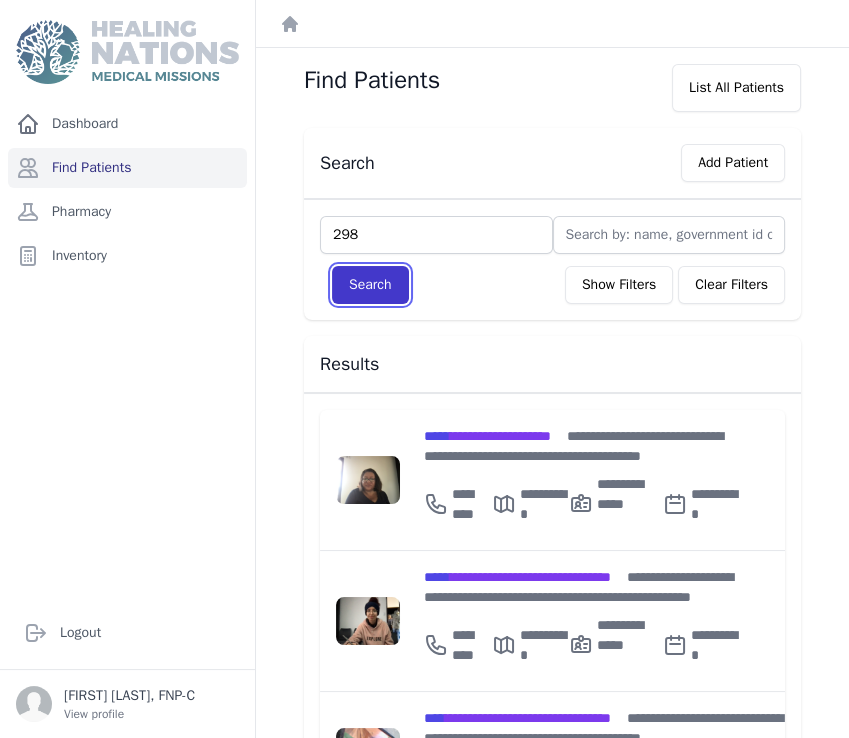 click on "Search" at bounding box center [370, 285] 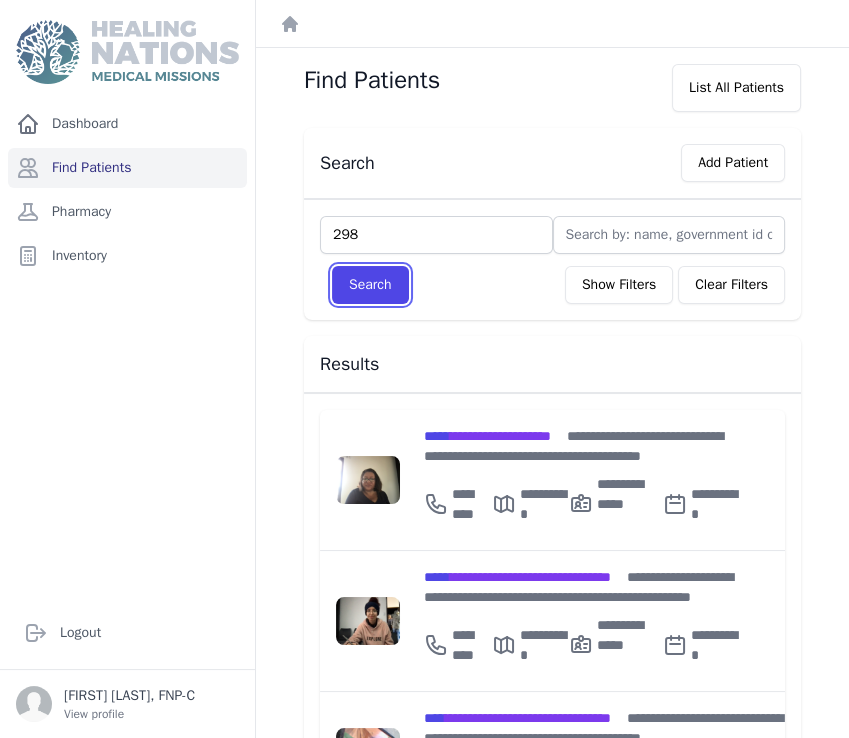 type 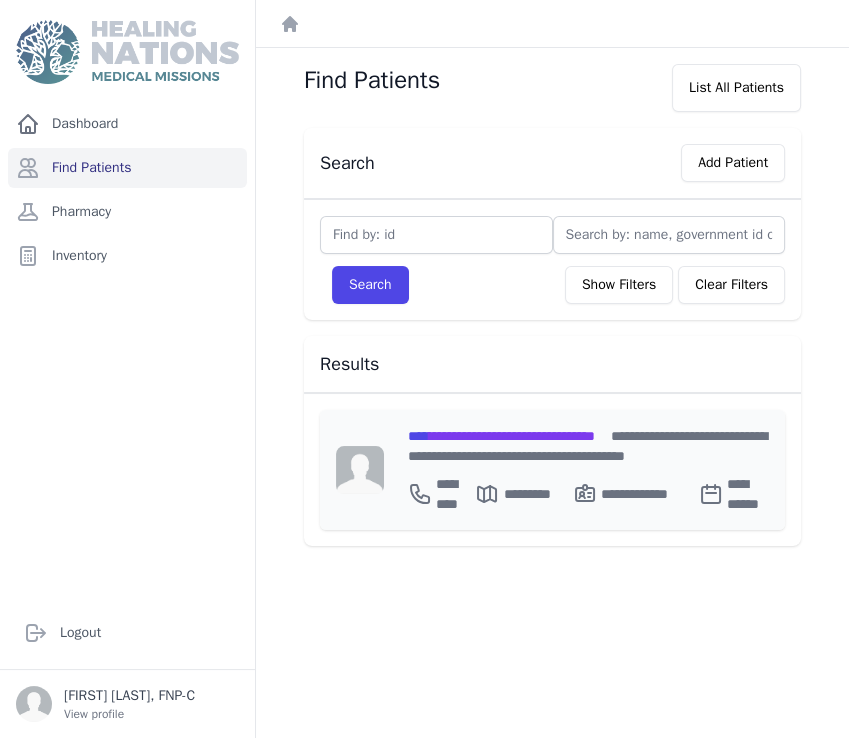 click on "**********" at bounding box center [501, 436] 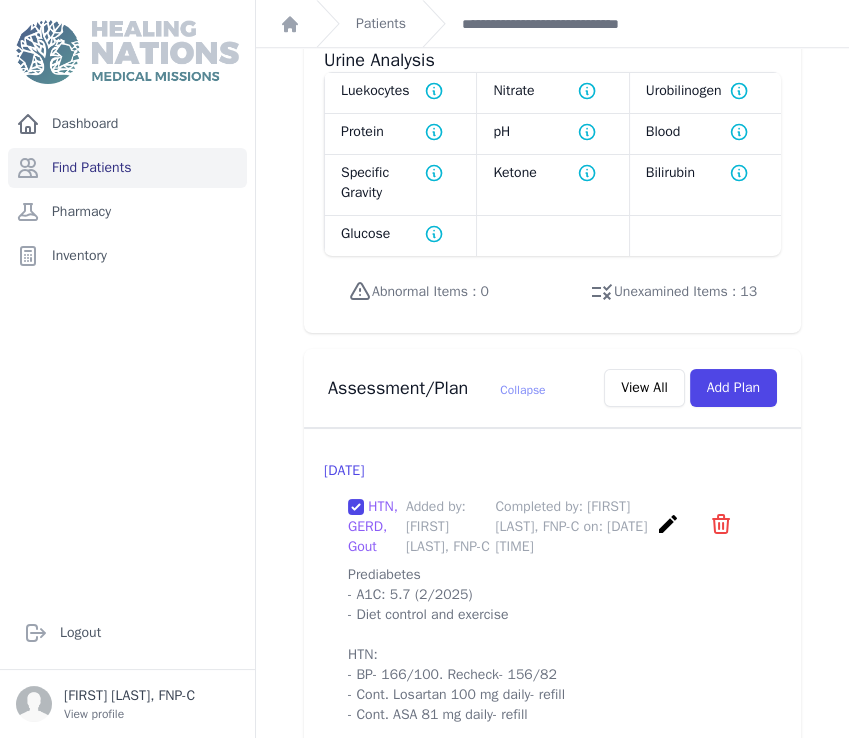 scroll, scrollTop: 1666, scrollLeft: 0, axis: vertical 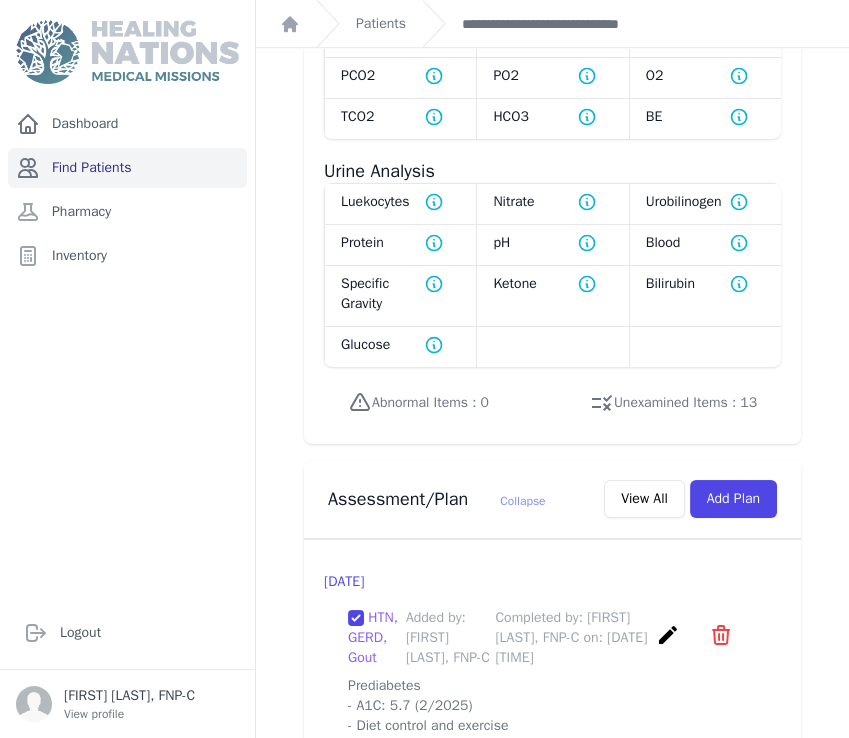 click on "Find Patients" at bounding box center [127, 168] 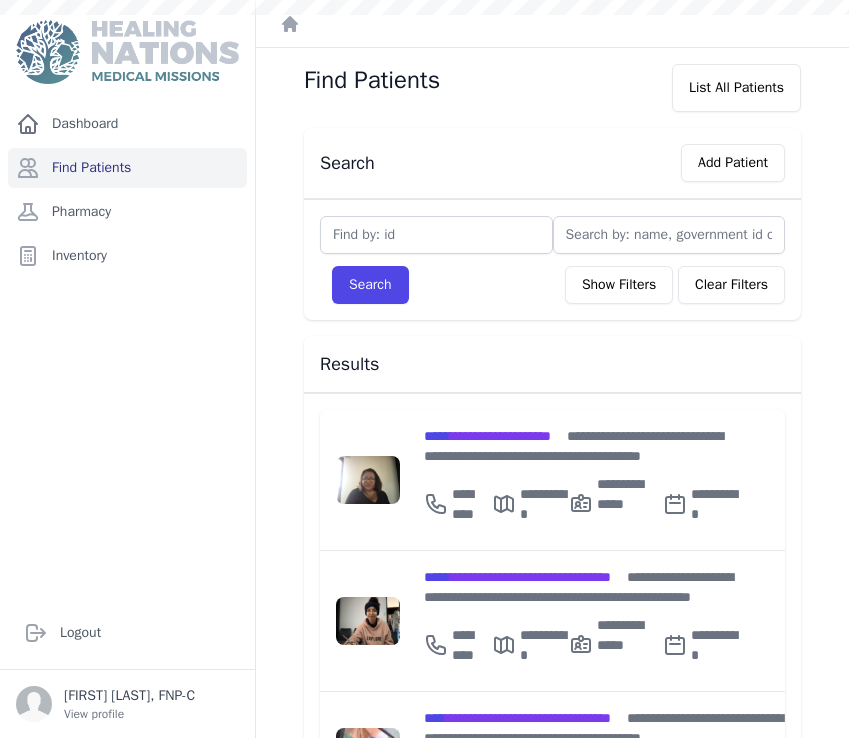 scroll, scrollTop: 0, scrollLeft: 0, axis: both 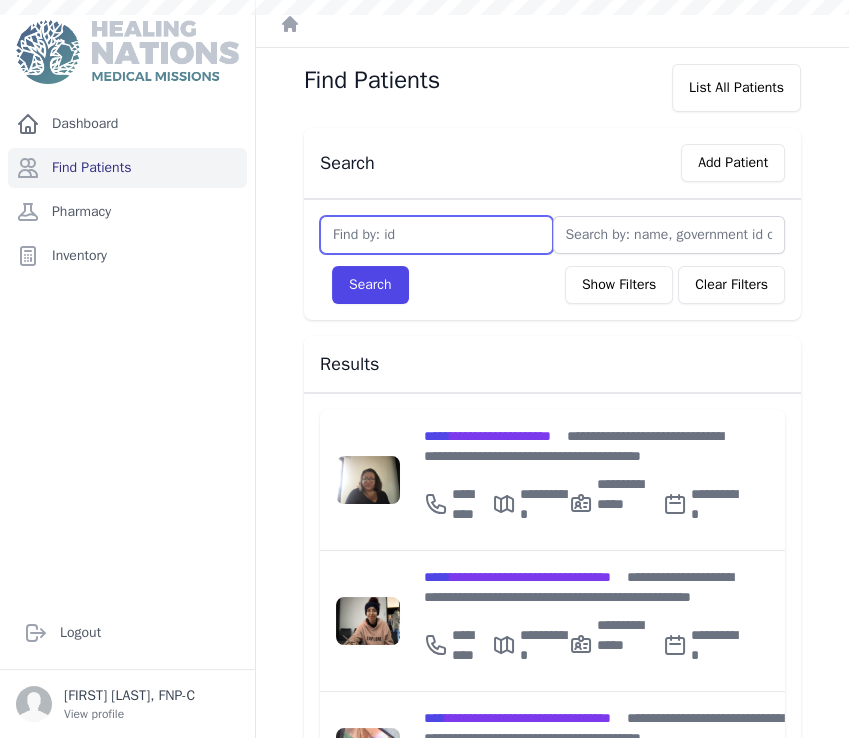 click at bounding box center (436, 235) 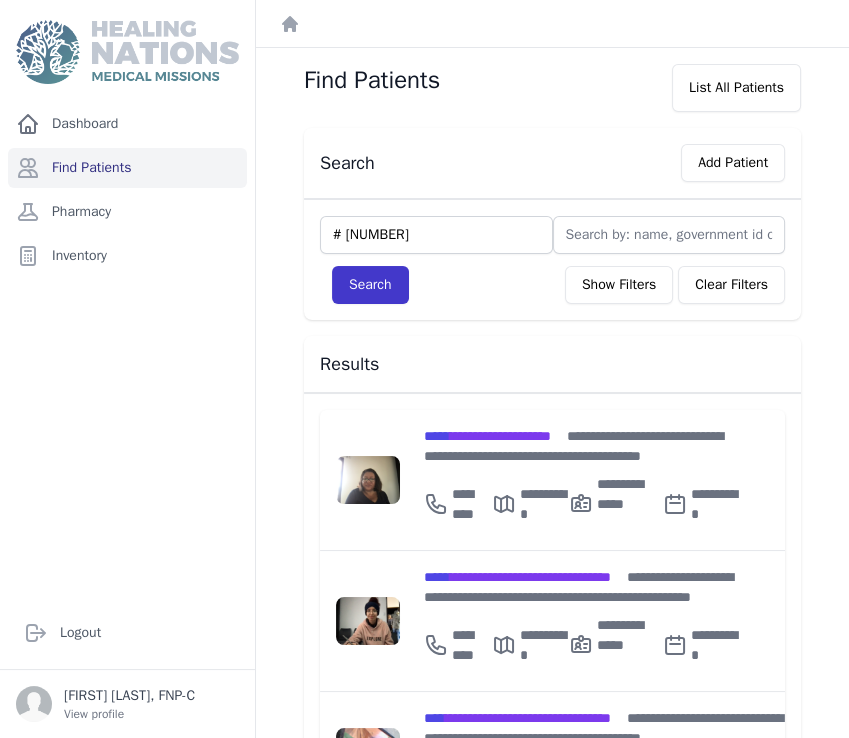 type on "# [NUMBER]" 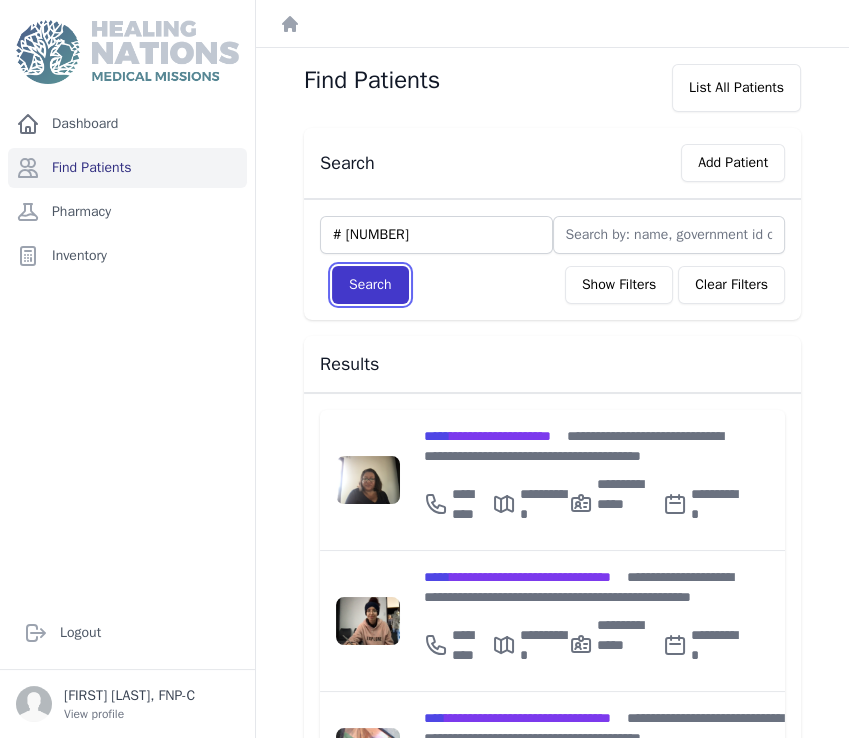 click on "Search" at bounding box center [370, 285] 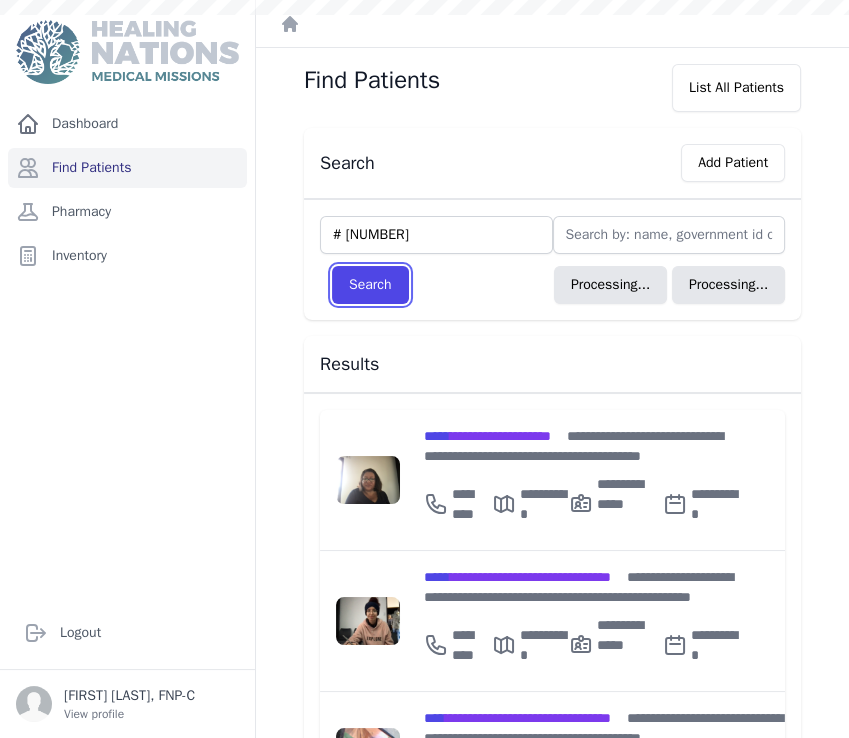 type 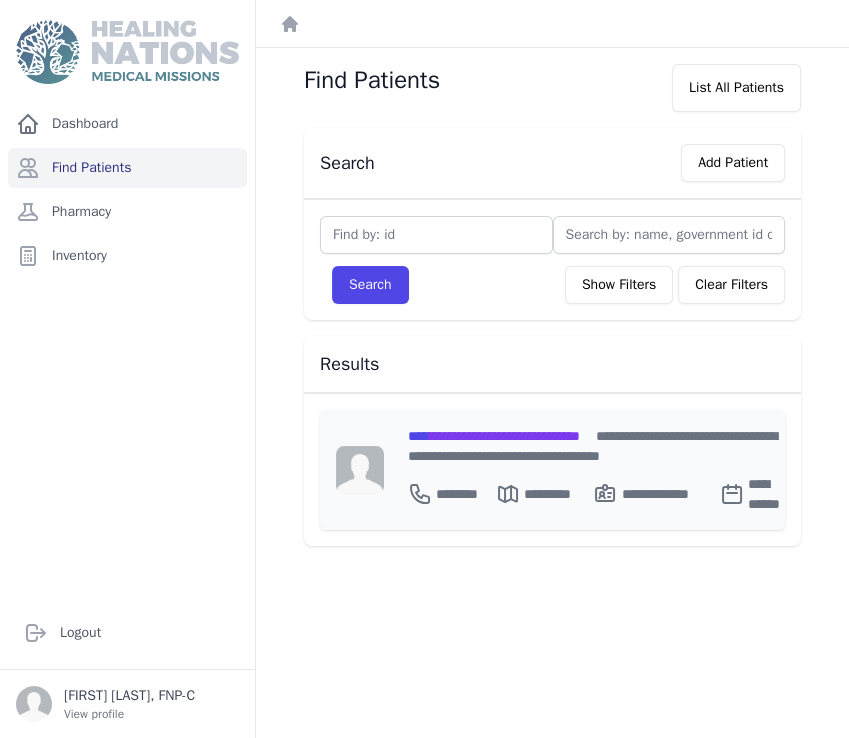 click on "**********" at bounding box center [494, 436] 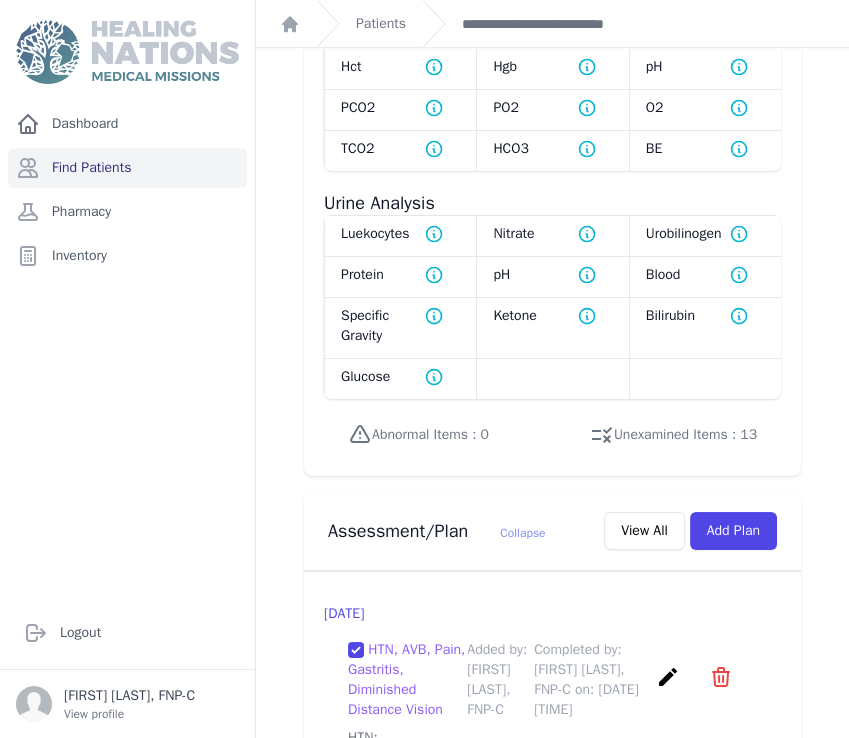 scroll, scrollTop: 1666, scrollLeft: 0, axis: vertical 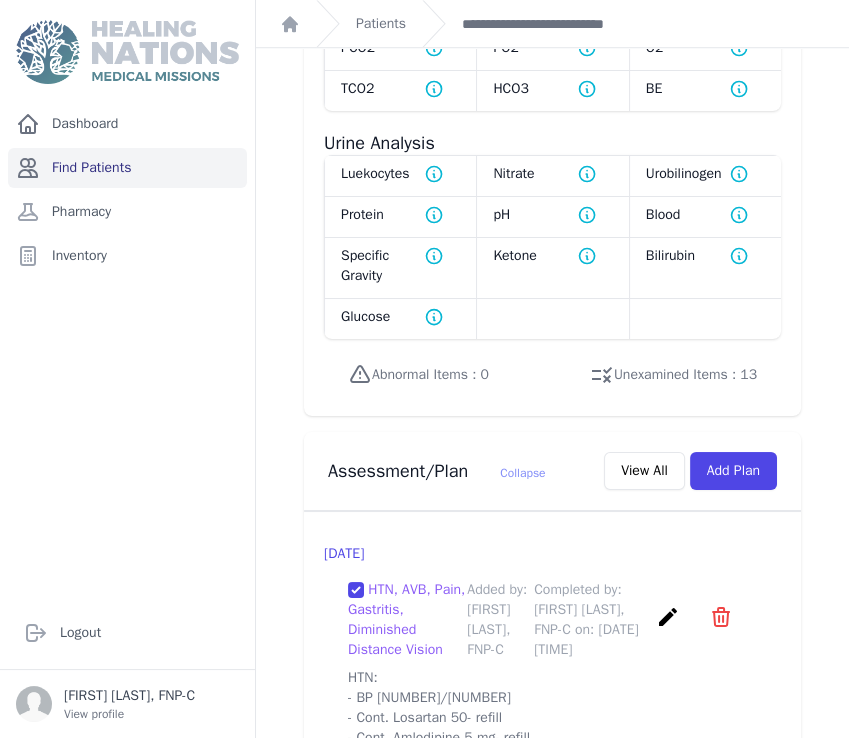 click on "Find Patients" at bounding box center (127, 168) 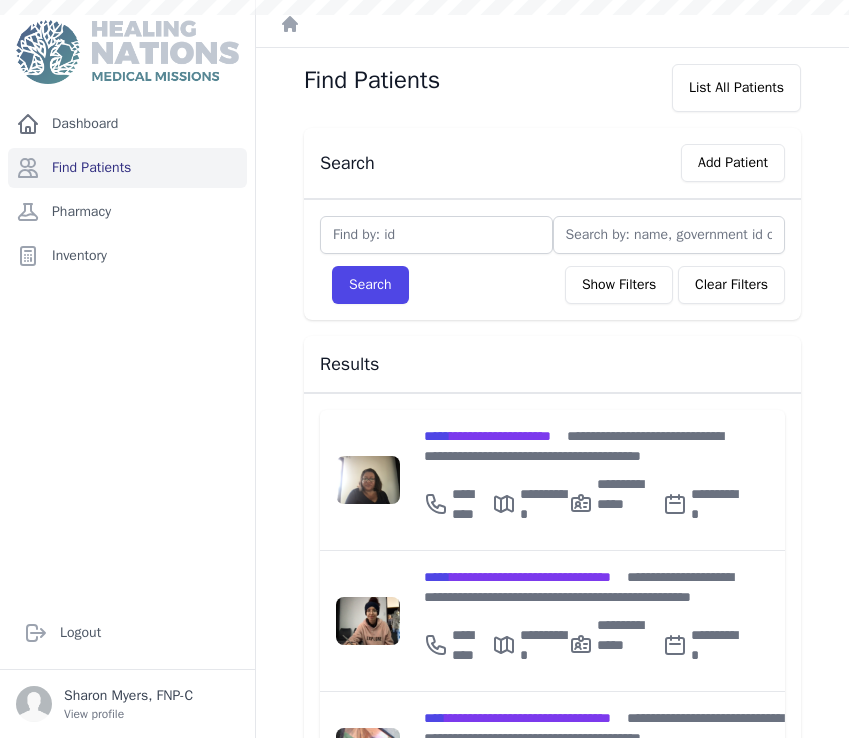 scroll, scrollTop: 0, scrollLeft: 0, axis: both 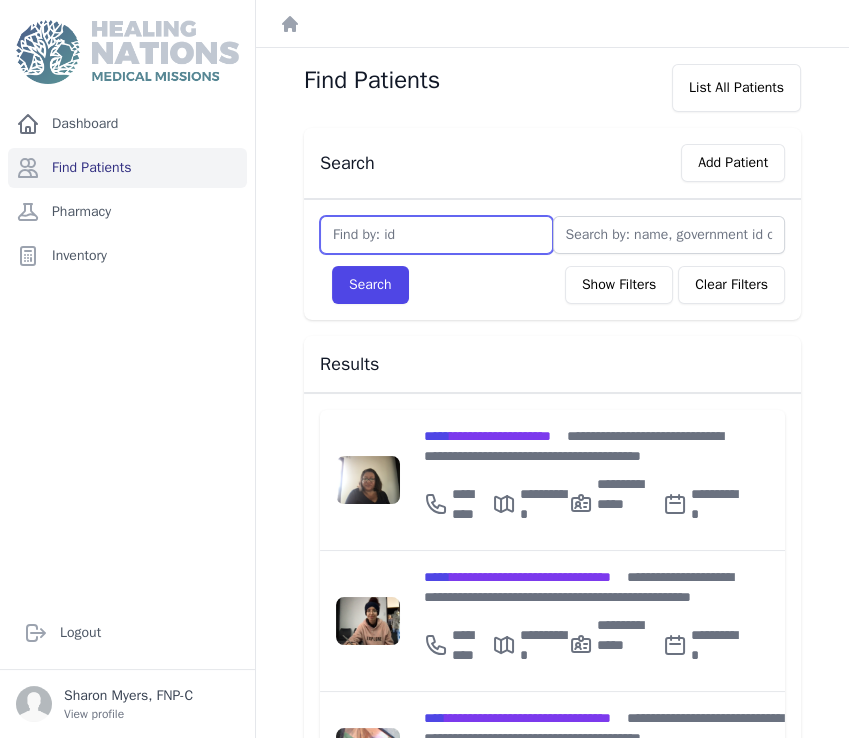 click at bounding box center (436, 235) 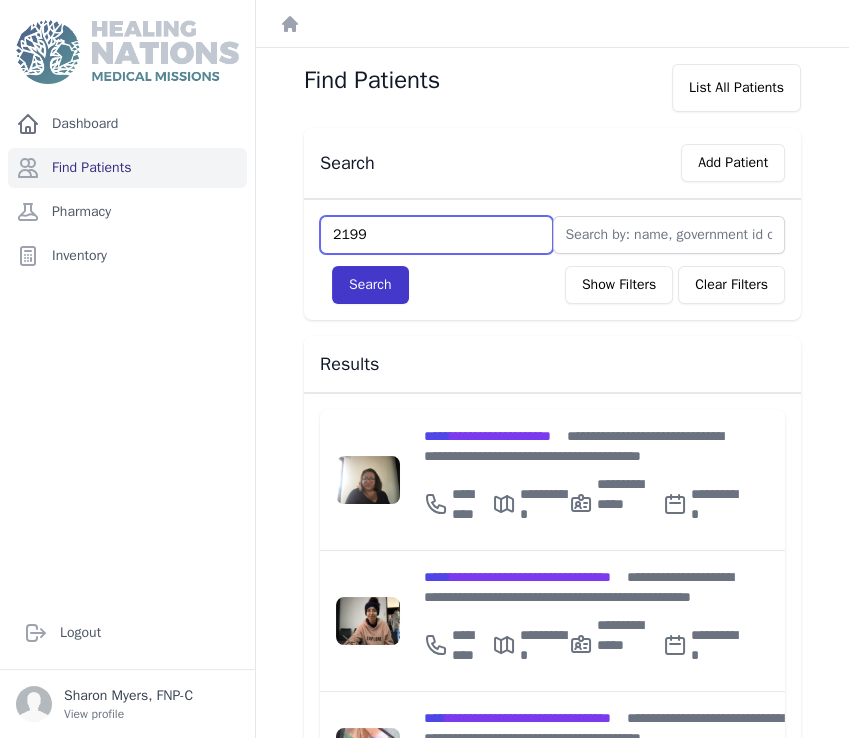type on "2199" 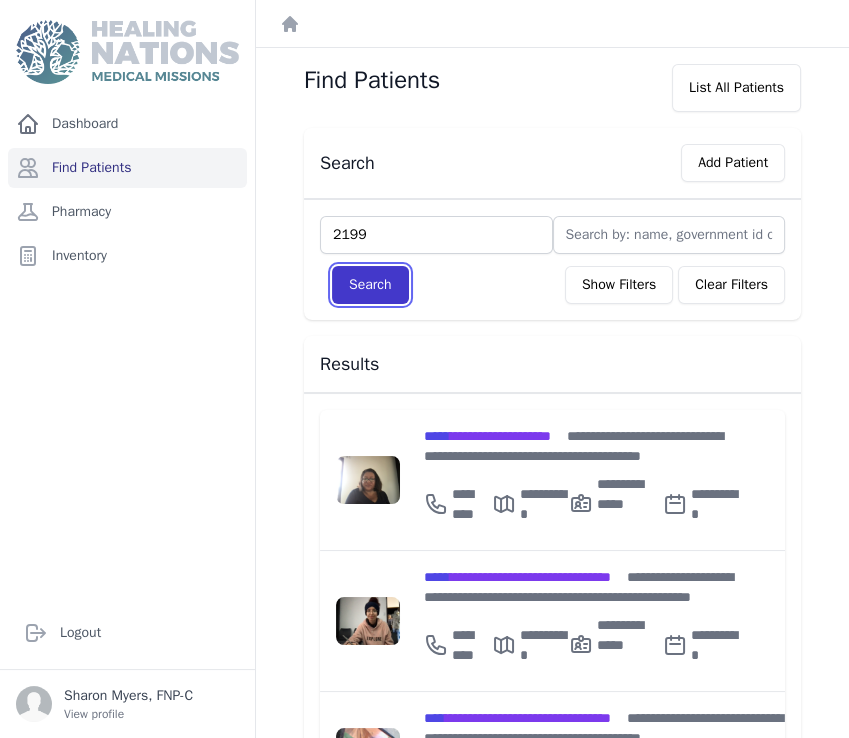 click on "Search" at bounding box center (370, 285) 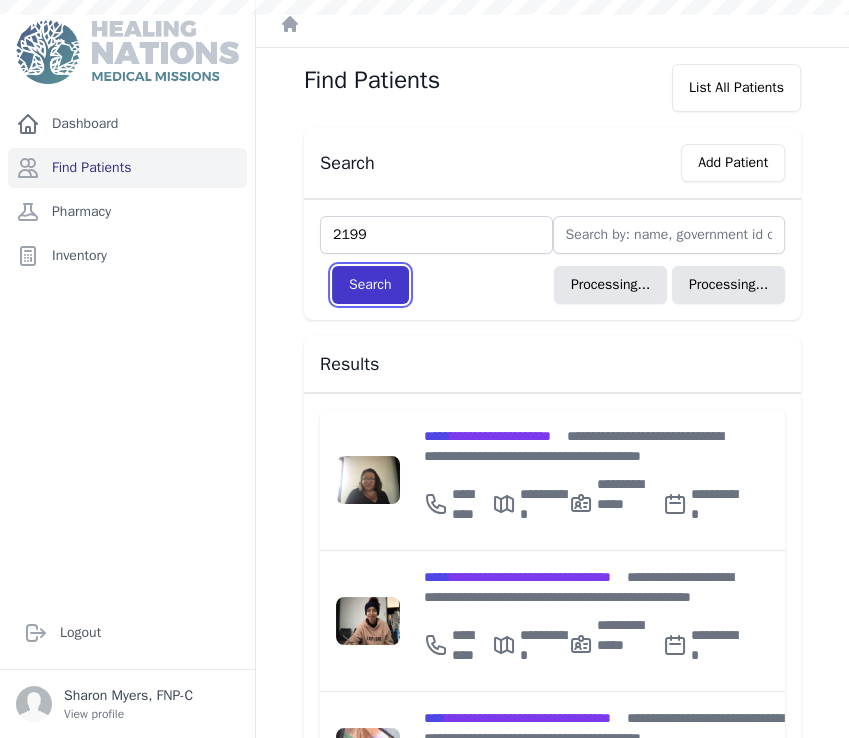 type 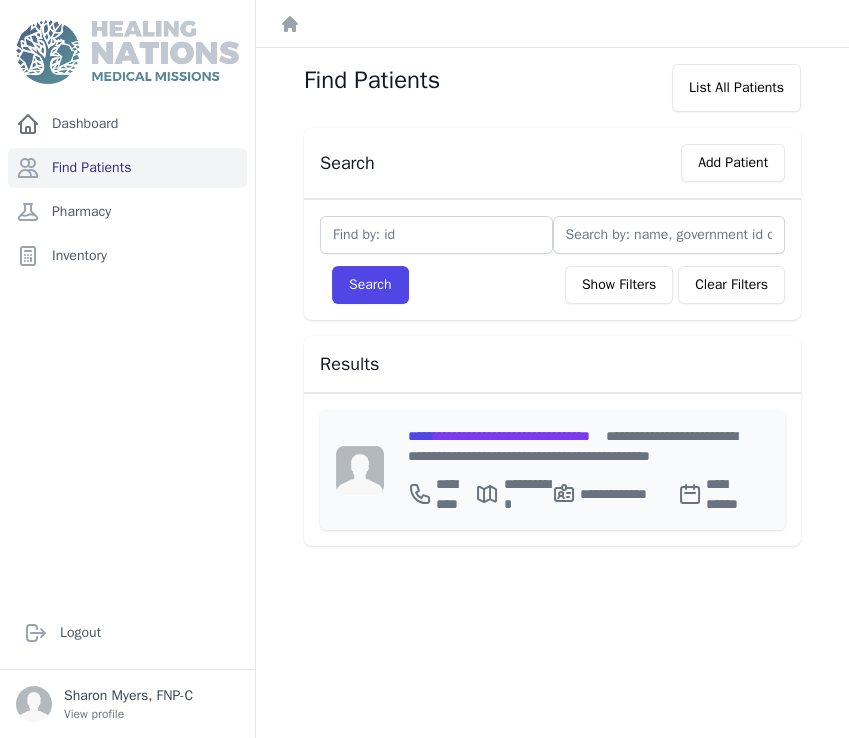 click on "**********" at bounding box center (499, 436) 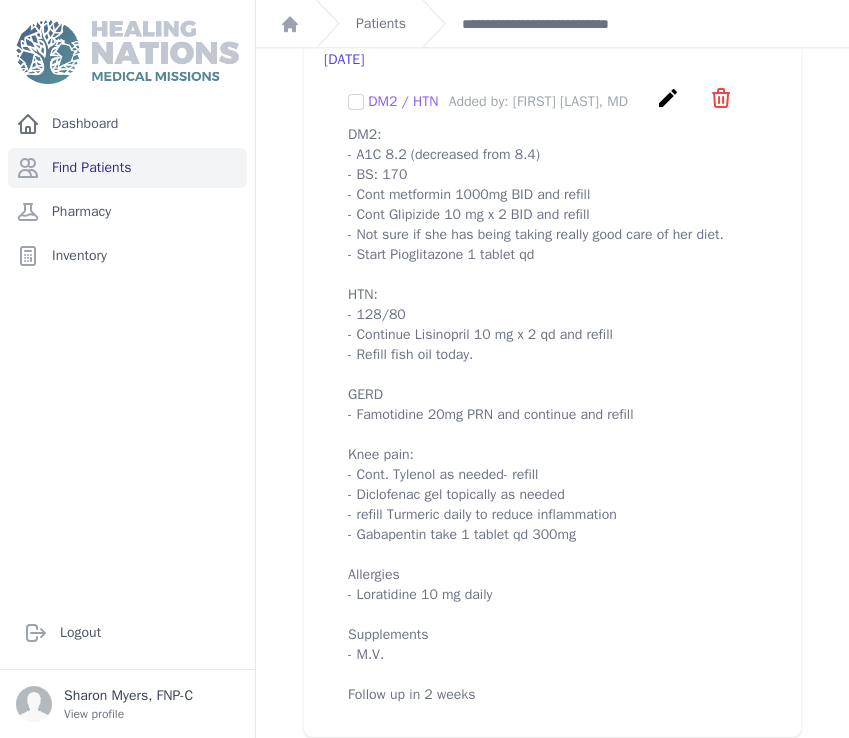 scroll, scrollTop: 2555, scrollLeft: 0, axis: vertical 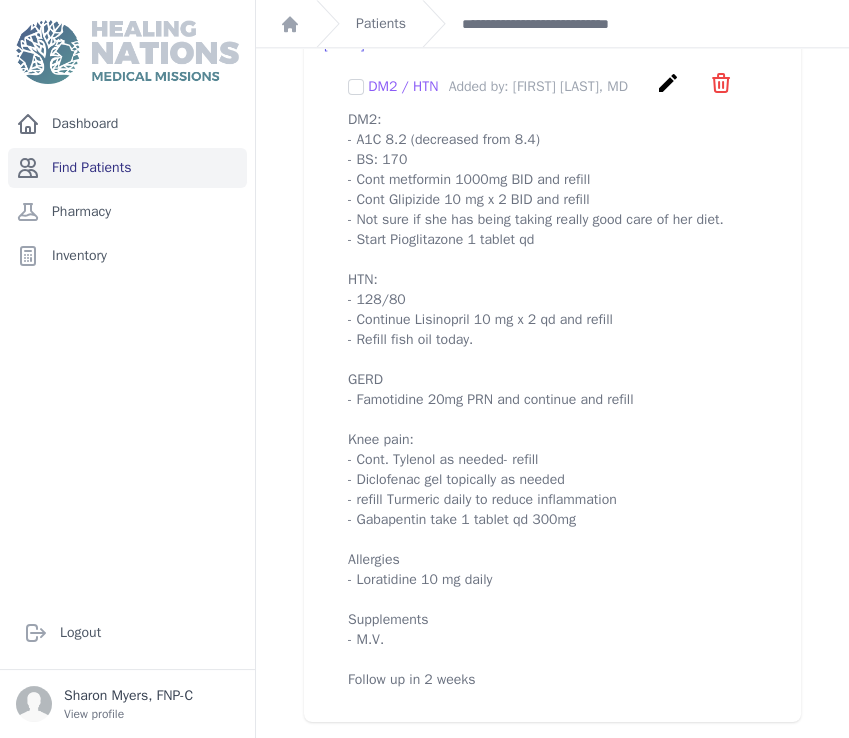 click on "Find Patients" at bounding box center [127, 168] 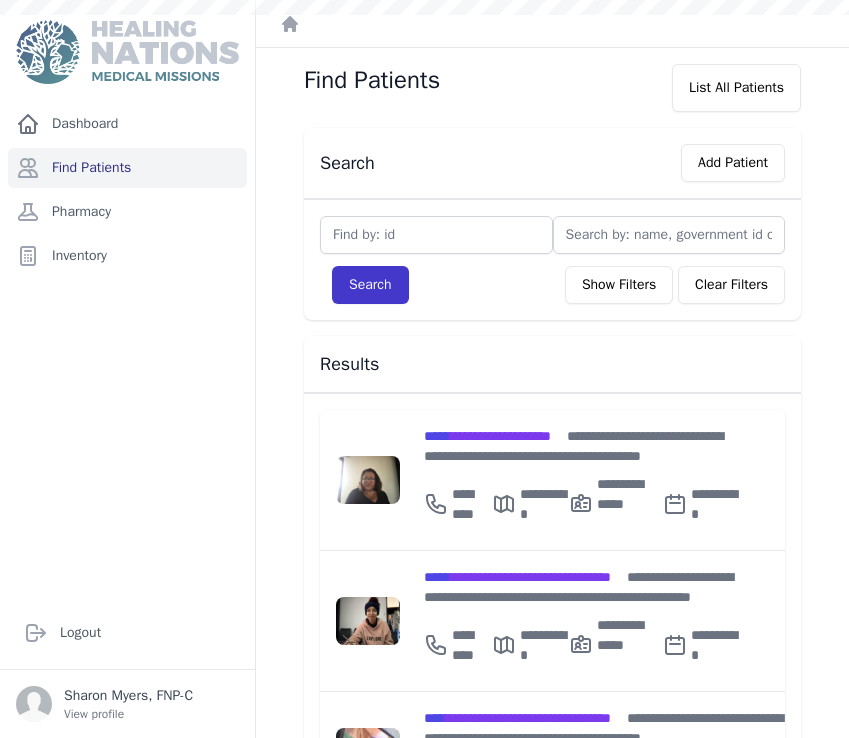 scroll, scrollTop: 0, scrollLeft: 0, axis: both 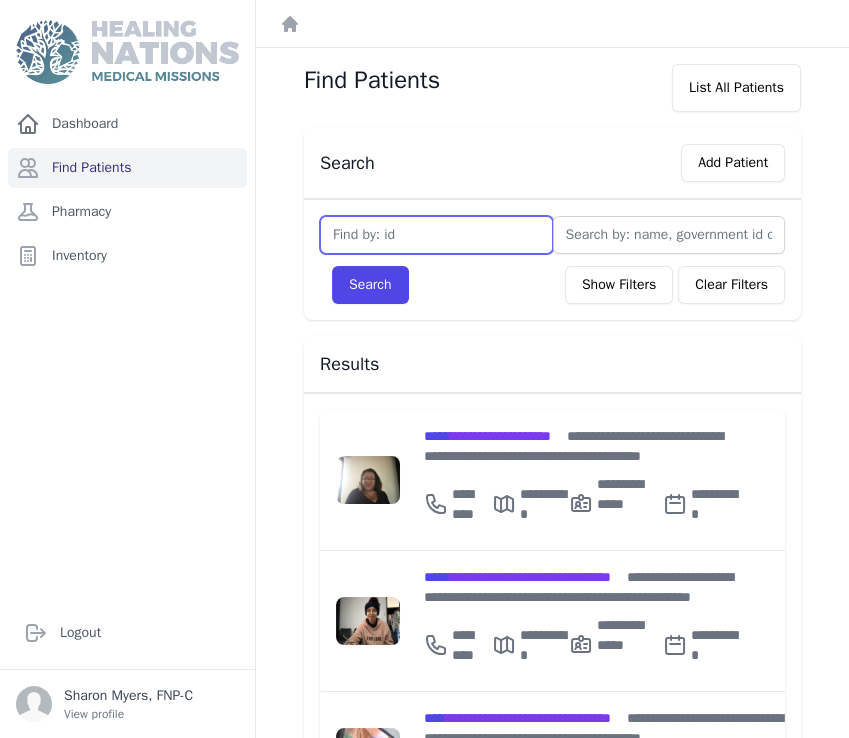click at bounding box center [436, 235] 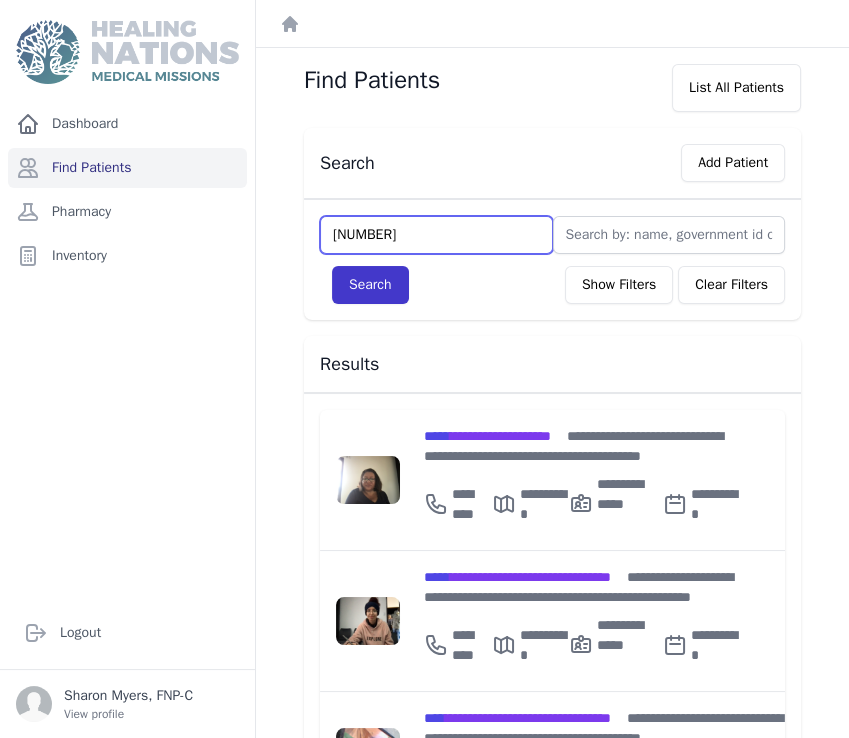 type on "[NUMBER]" 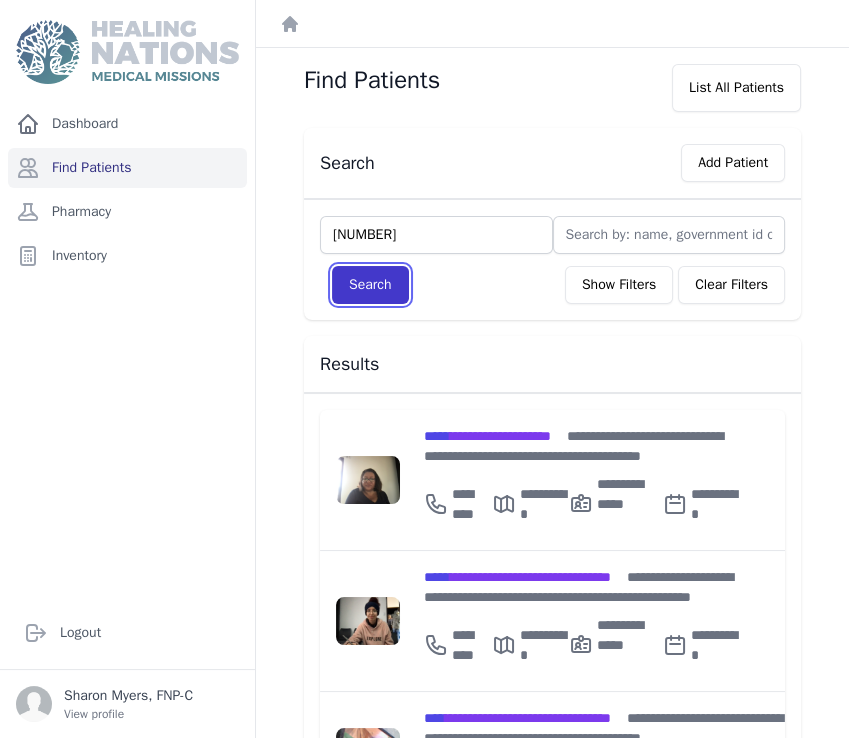 click on "Search" at bounding box center (370, 285) 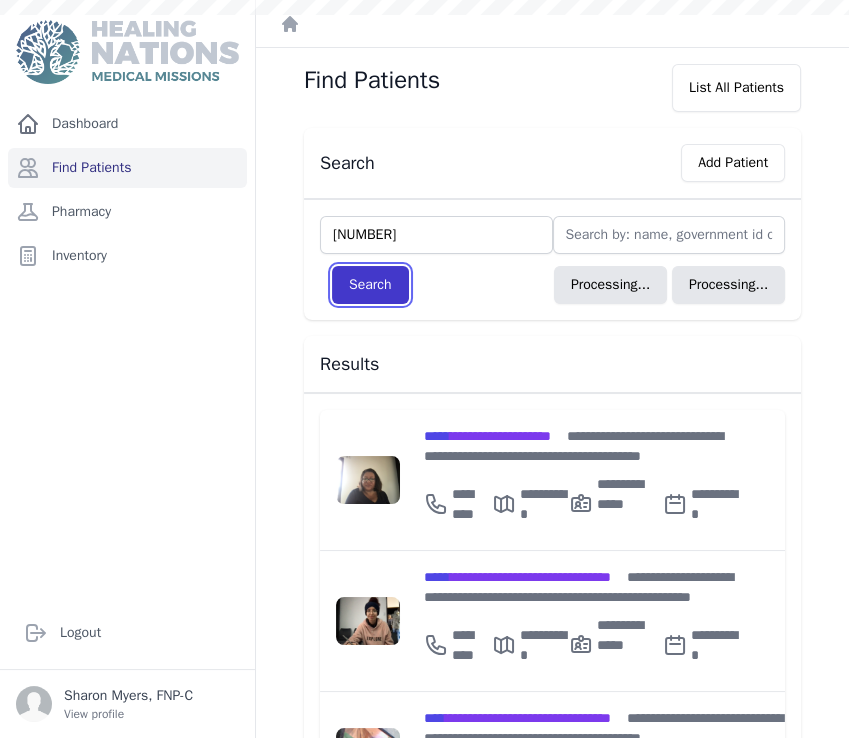 type 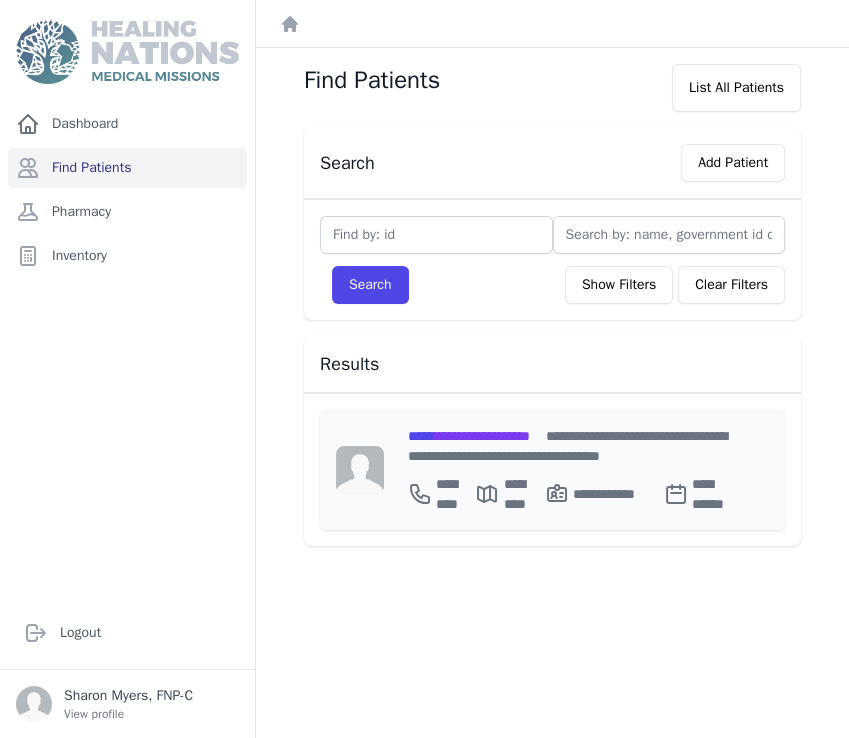 click on "**********" at bounding box center [469, 436] 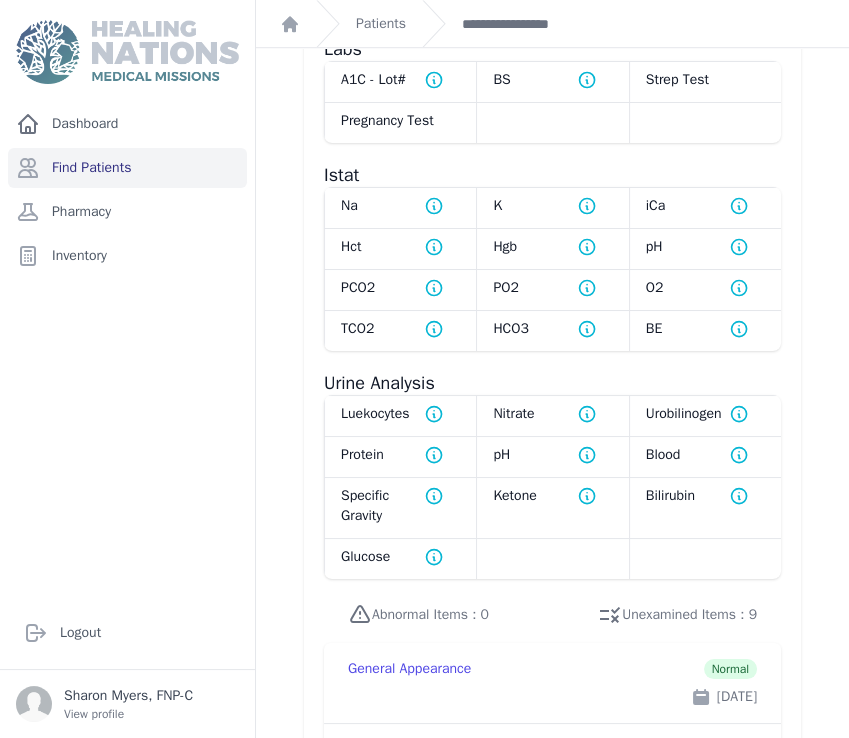 scroll, scrollTop: 1488, scrollLeft: 0, axis: vertical 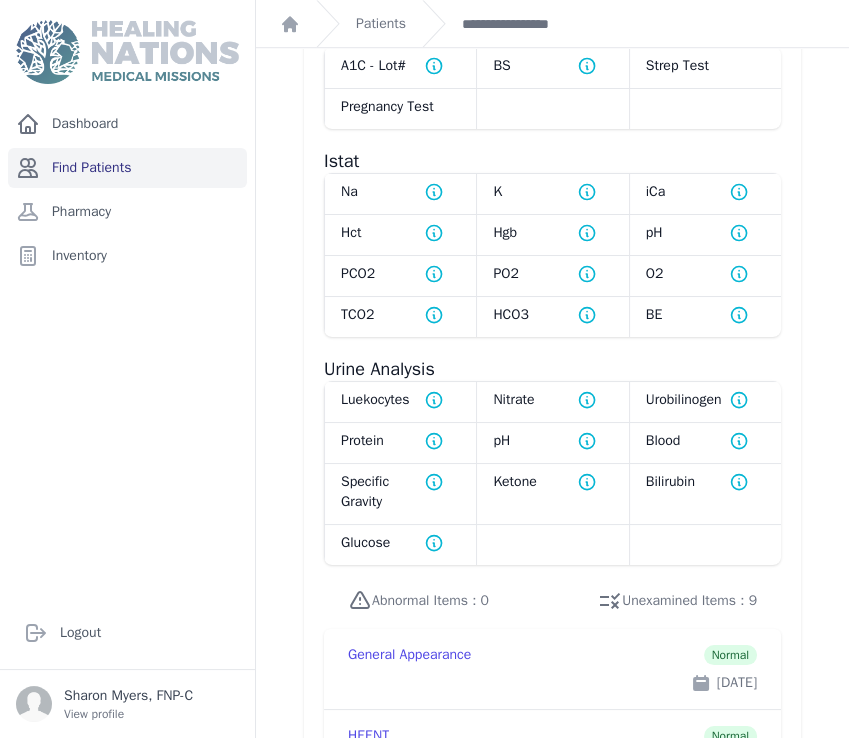 click on "Find Patients" at bounding box center [127, 168] 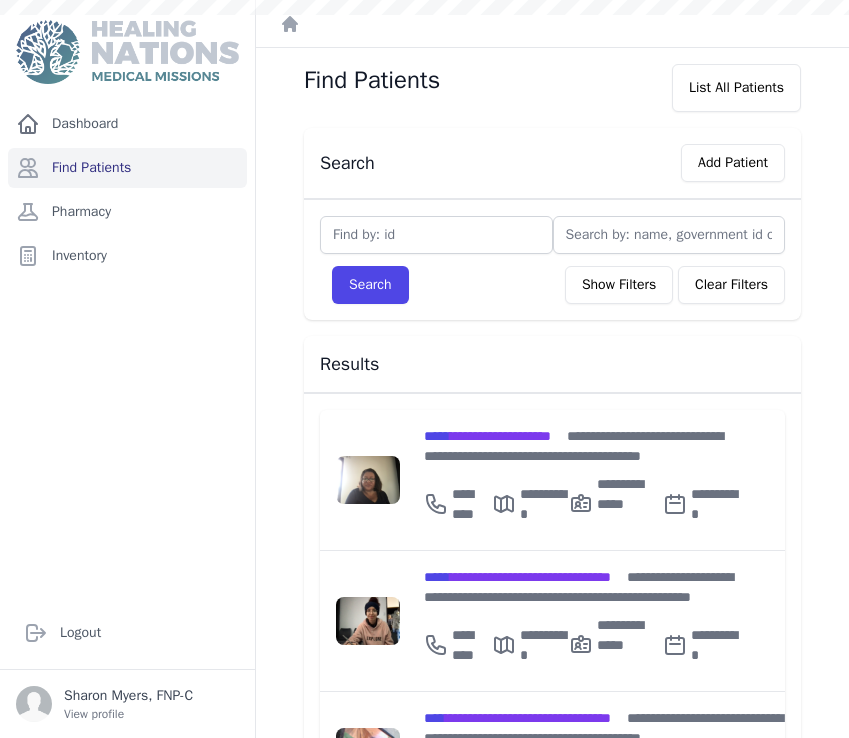 scroll, scrollTop: 0, scrollLeft: 0, axis: both 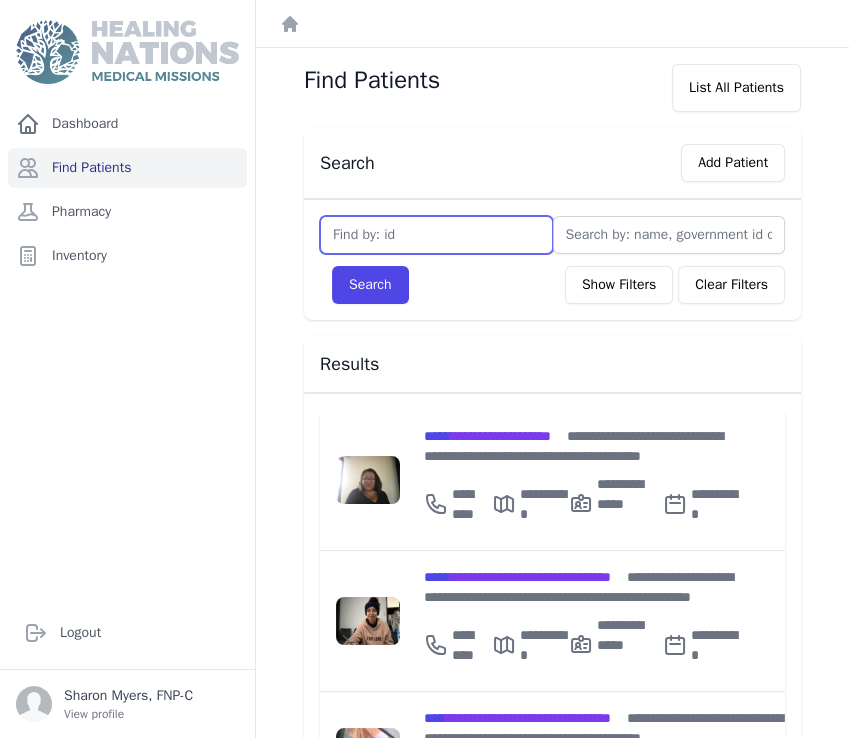click at bounding box center [436, 235] 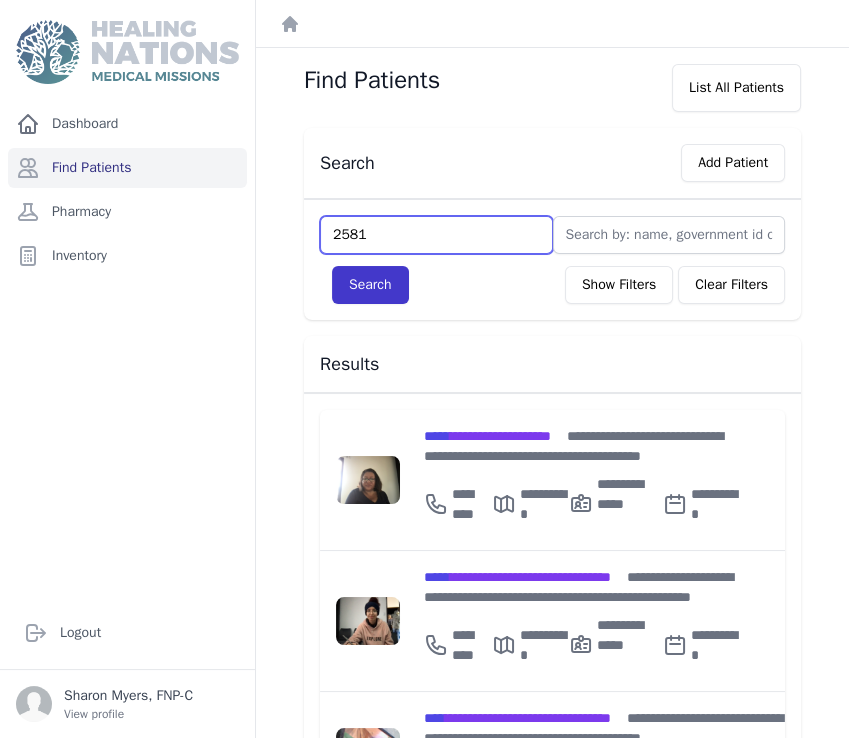 type on "2581" 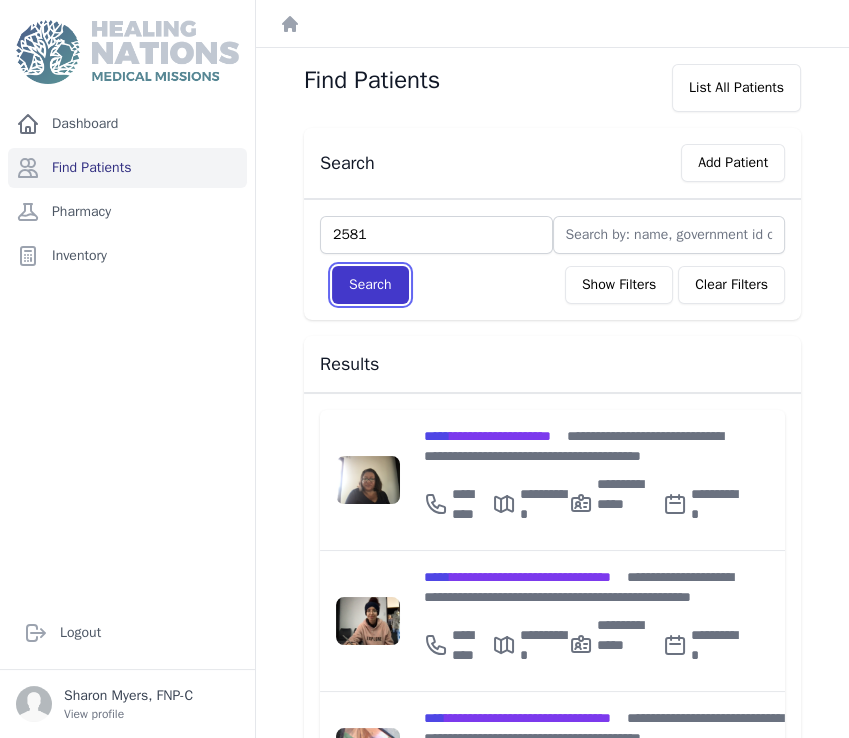 click on "Search" at bounding box center (370, 285) 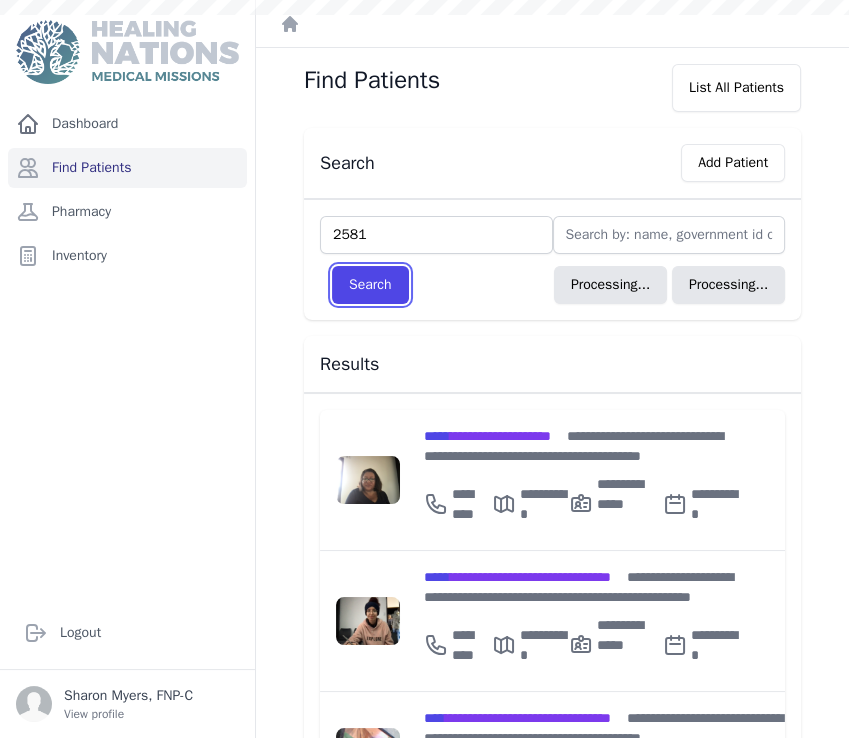 type 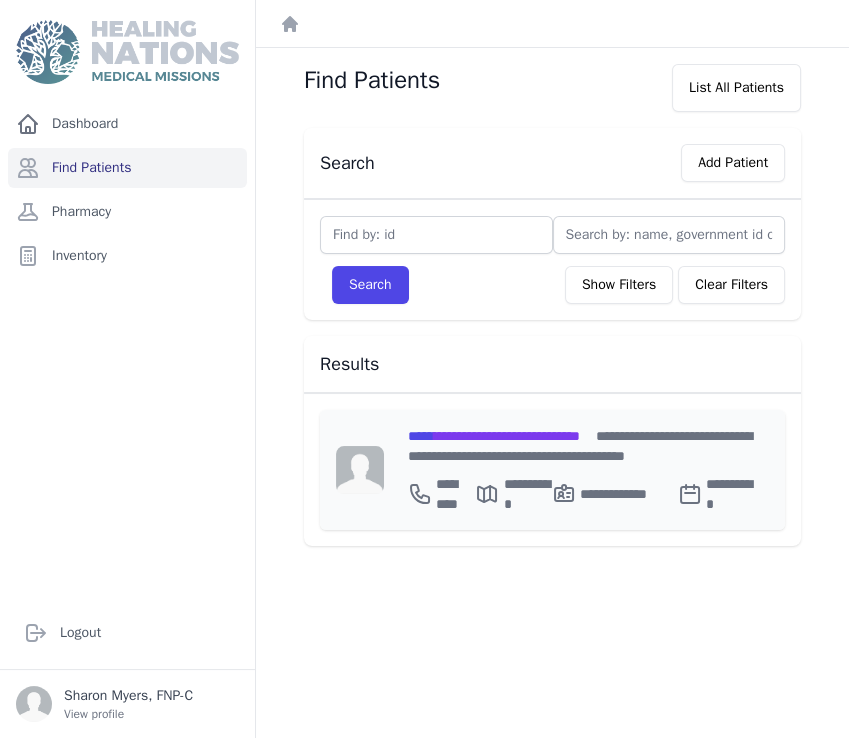 click on "**********" at bounding box center (494, 436) 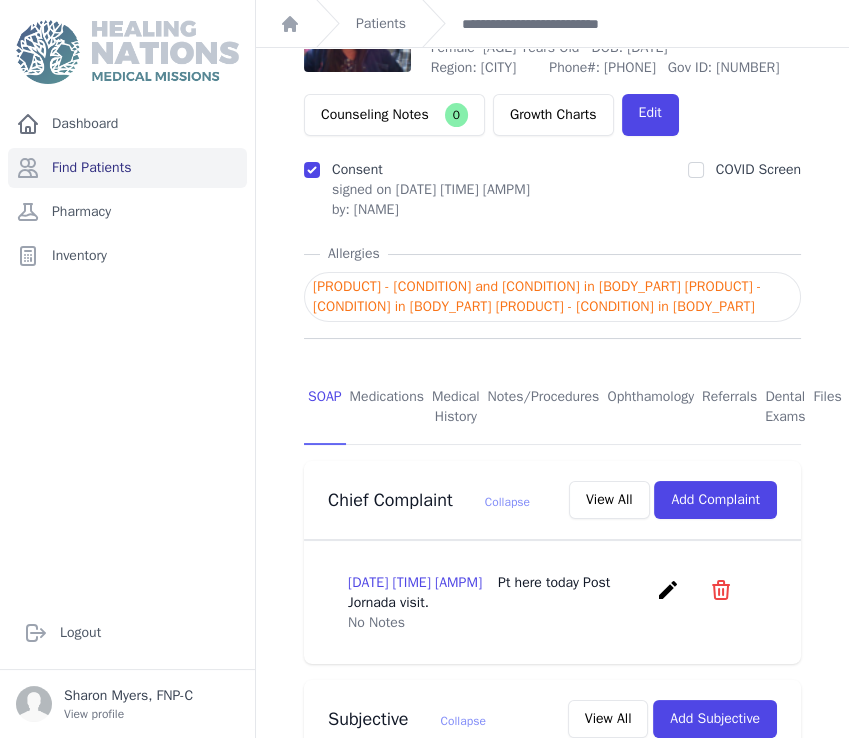 scroll, scrollTop: 40, scrollLeft: 0, axis: vertical 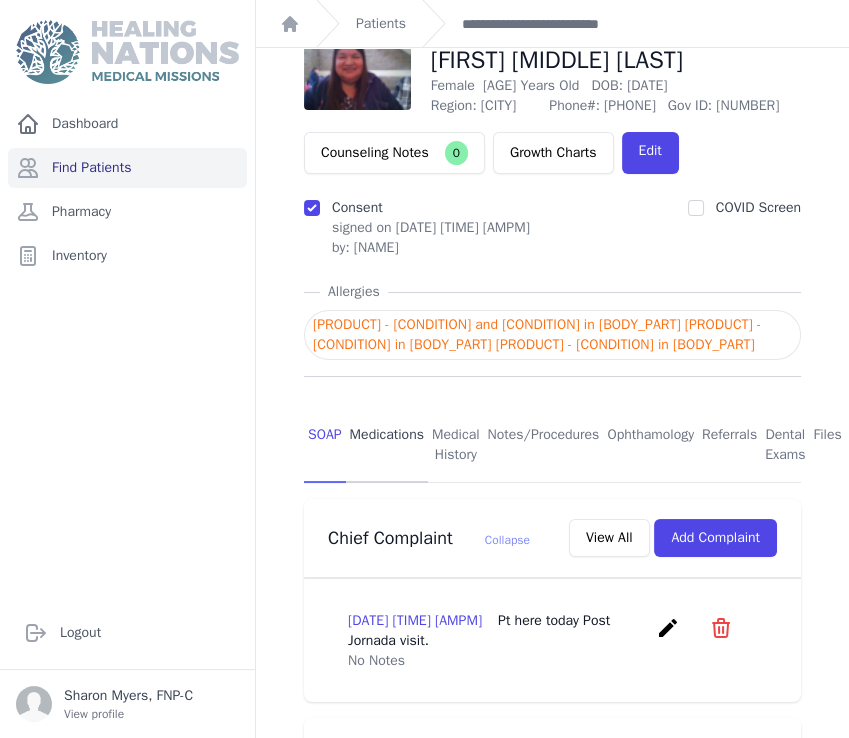 click on "Medications" at bounding box center (387, 446) 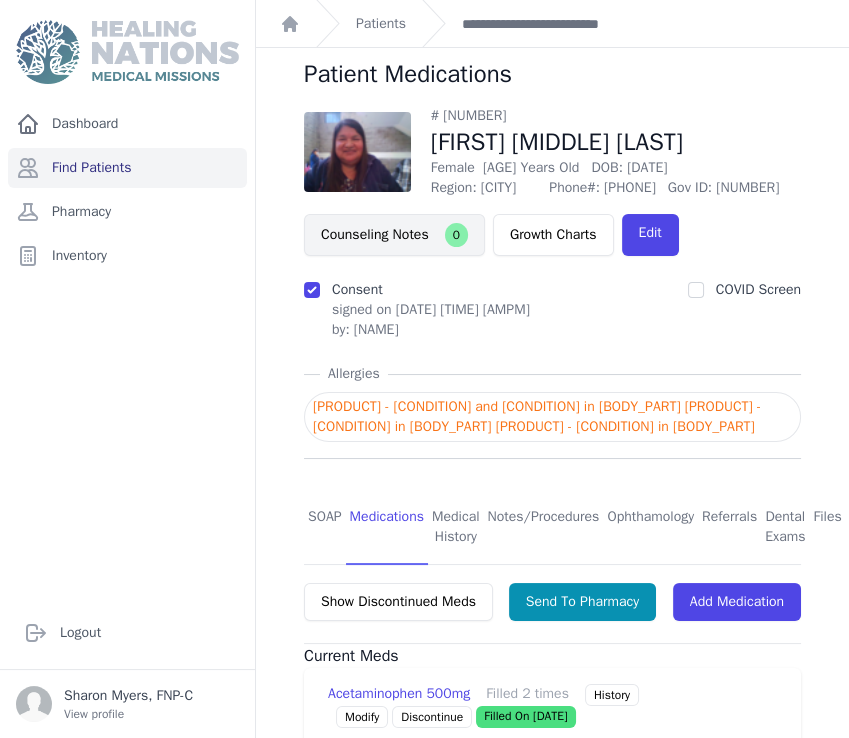 scroll, scrollTop: 0, scrollLeft: 0, axis: both 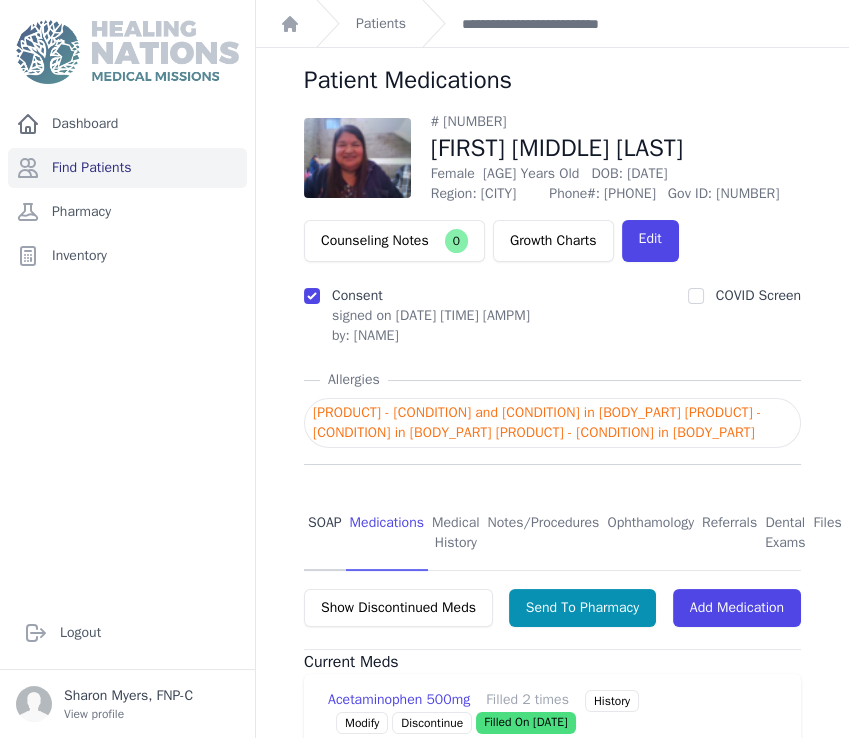 click on "SOAP" at bounding box center [325, 534] 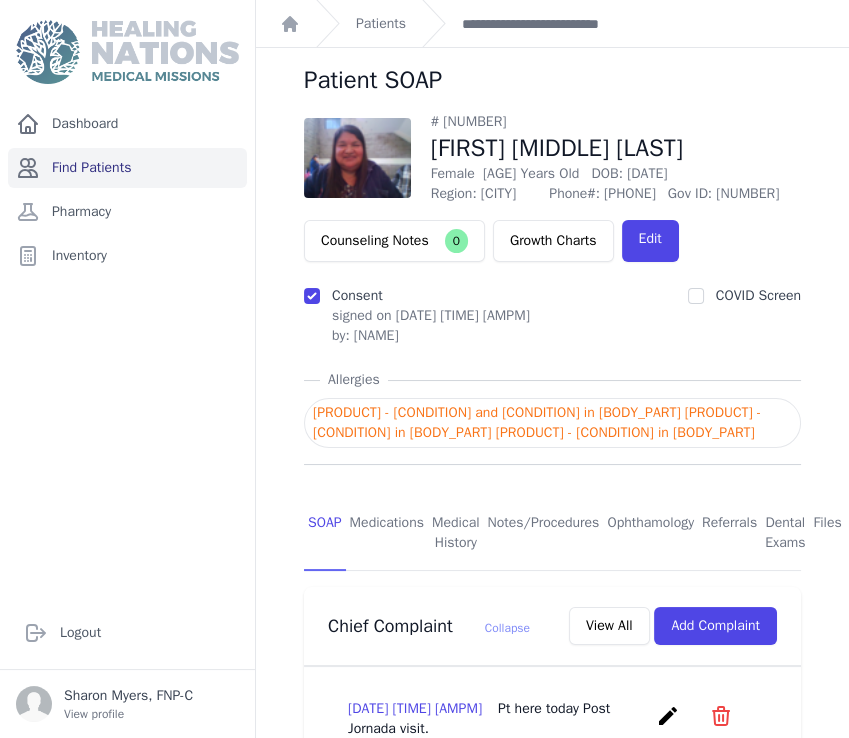 click on "Find Patients" at bounding box center (127, 168) 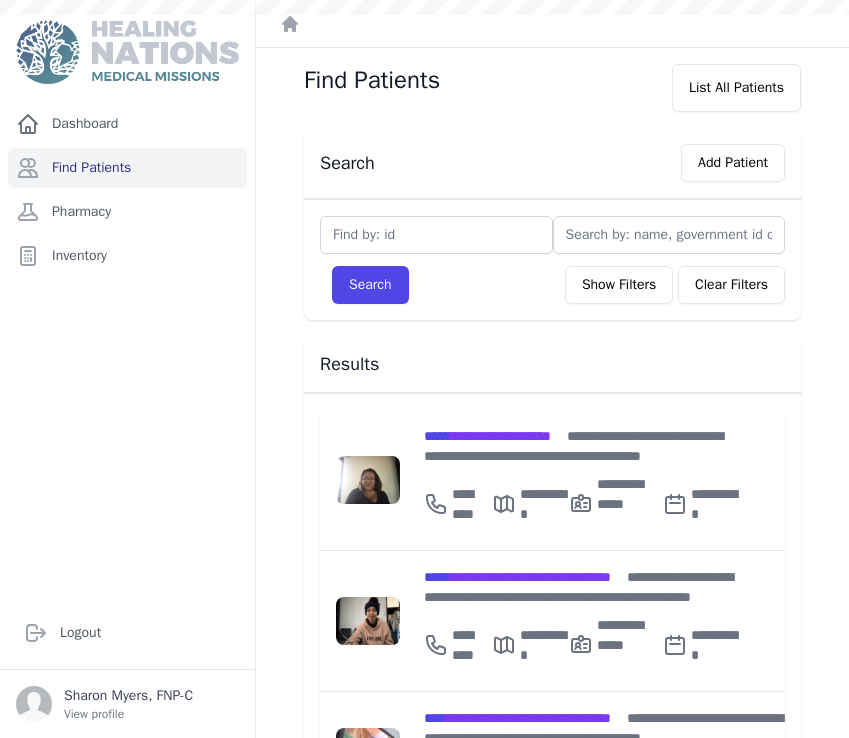 scroll, scrollTop: 0, scrollLeft: 0, axis: both 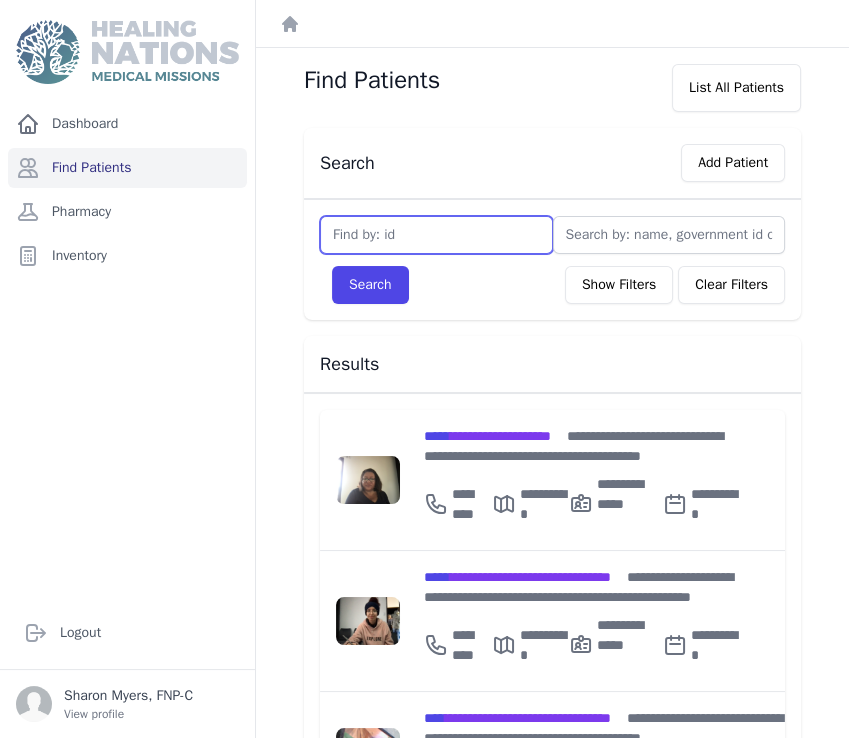 click at bounding box center (436, 235) 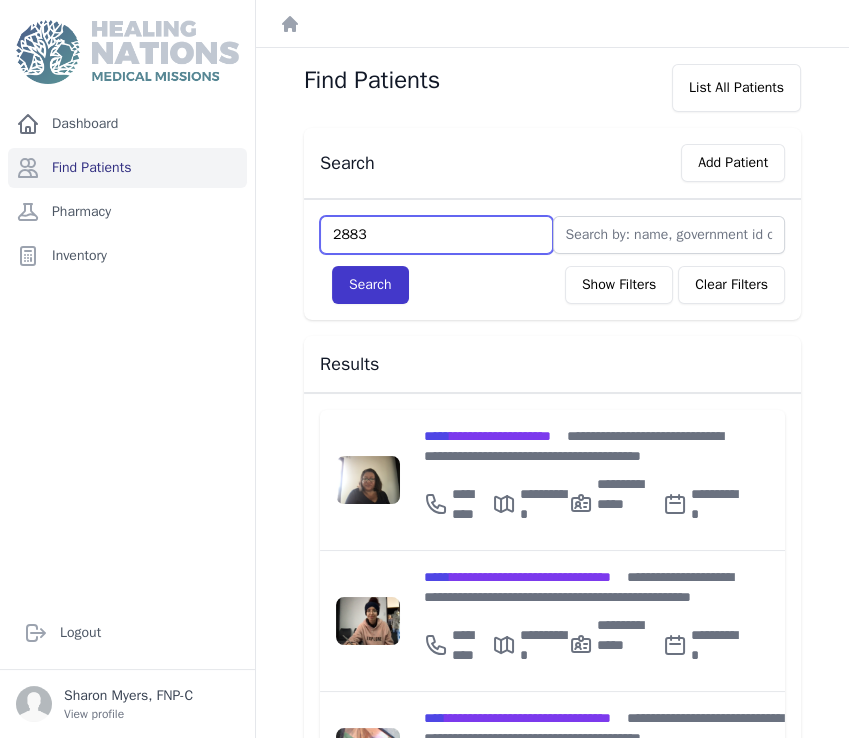 type on "2883" 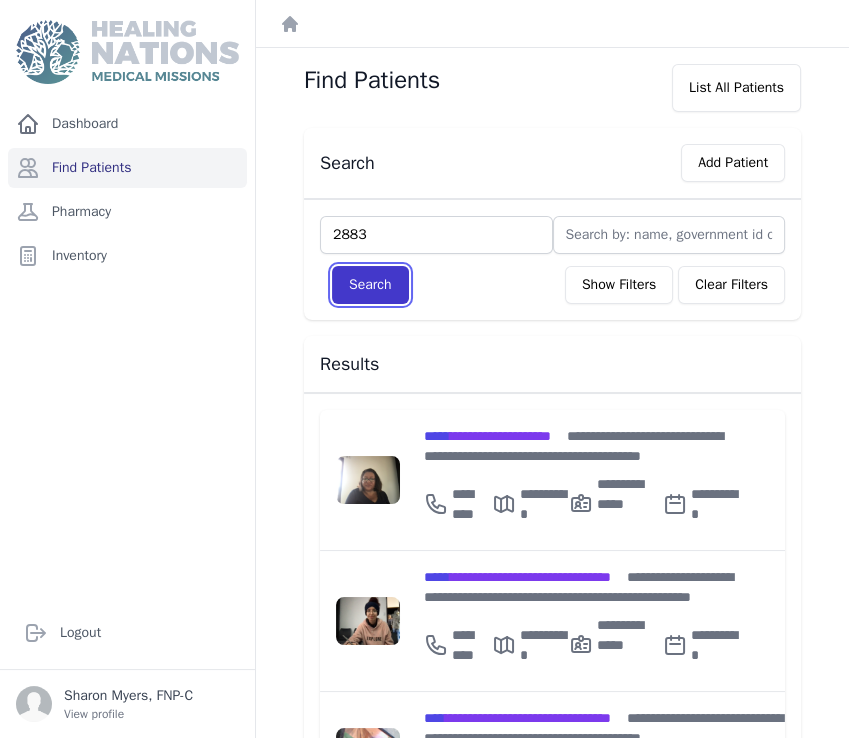 click on "Search" at bounding box center (370, 285) 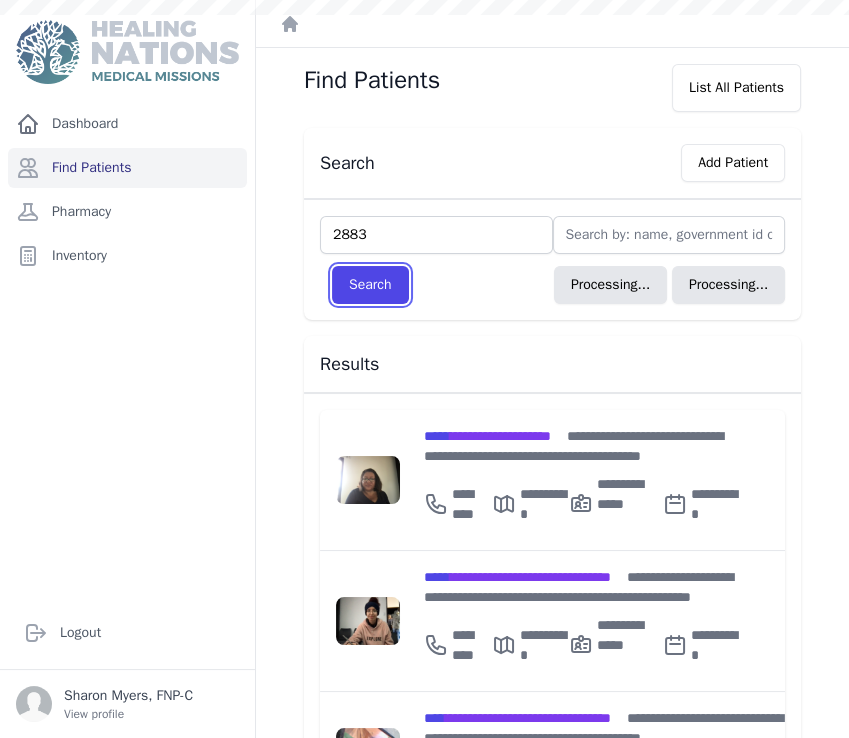 type 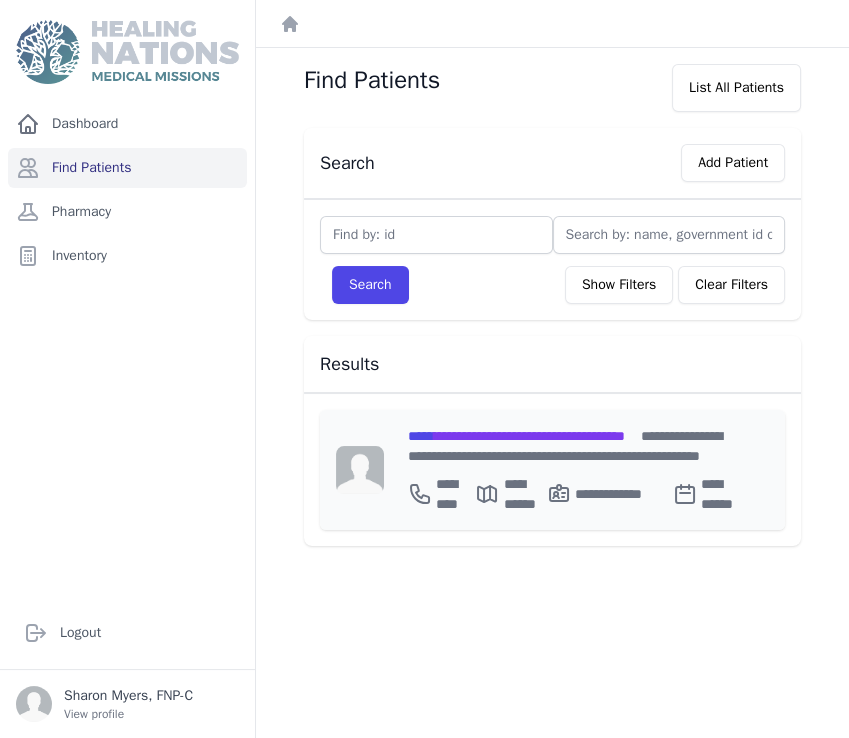 click on "**********" at bounding box center [516, 436] 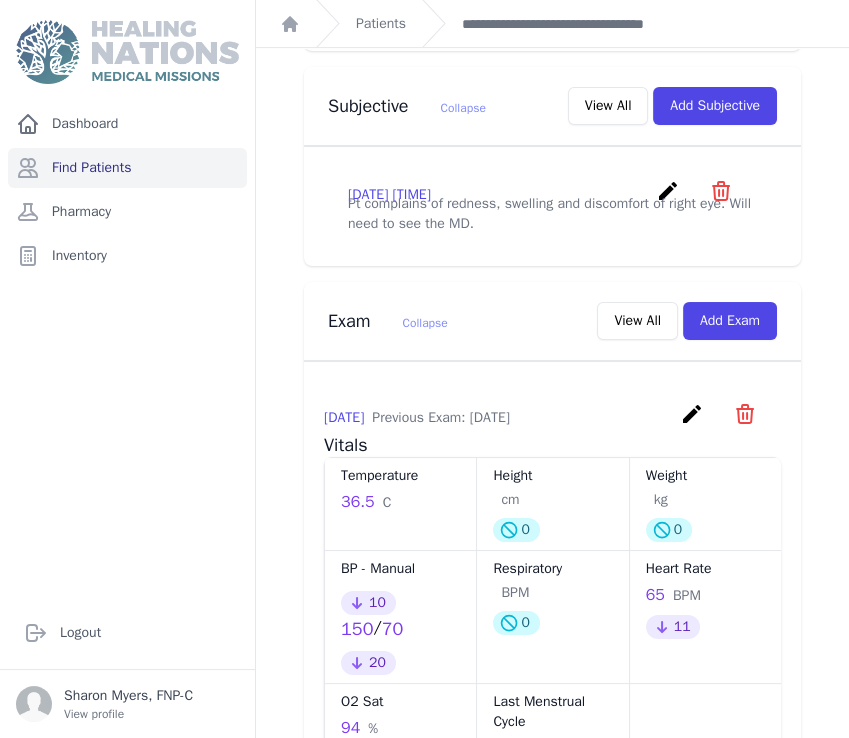 scroll, scrollTop: 0, scrollLeft: 0, axis: both 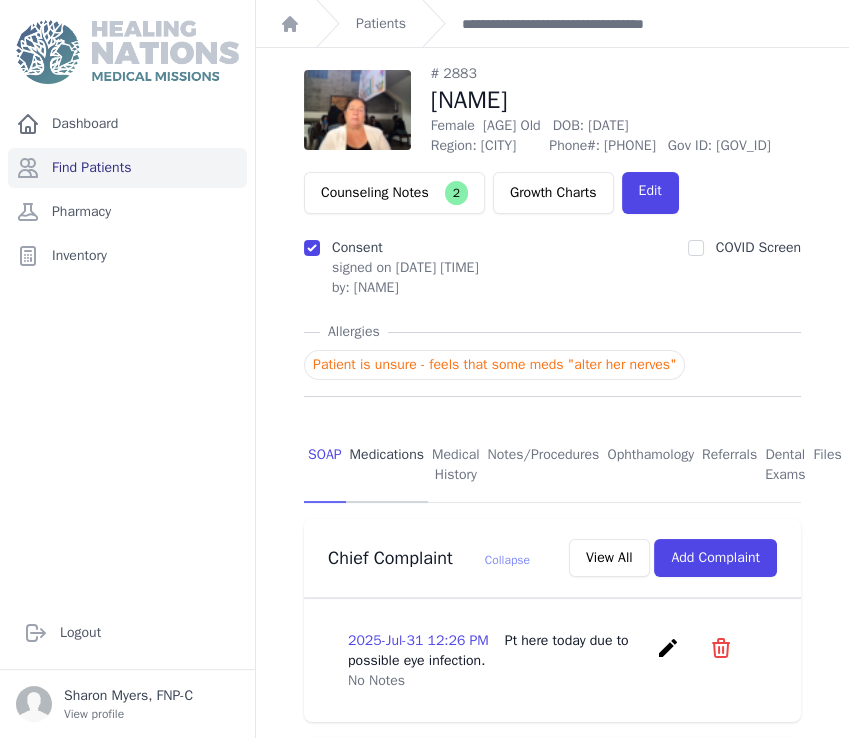 click on "Medications" at bounding box center (387, 466) 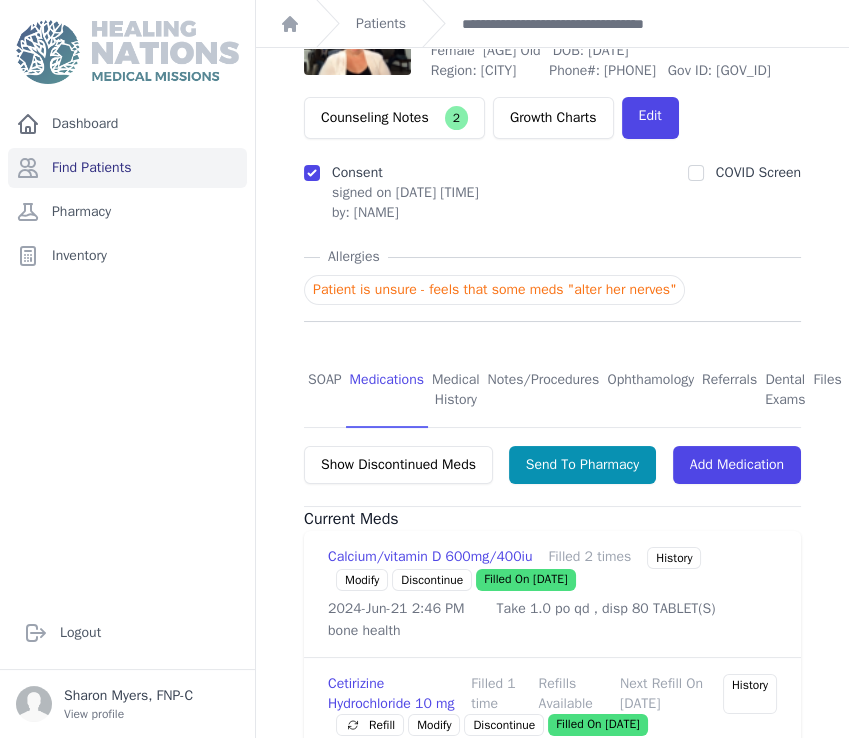 scroll, scrollTop: 0, scrollLeft: 0, axis: both 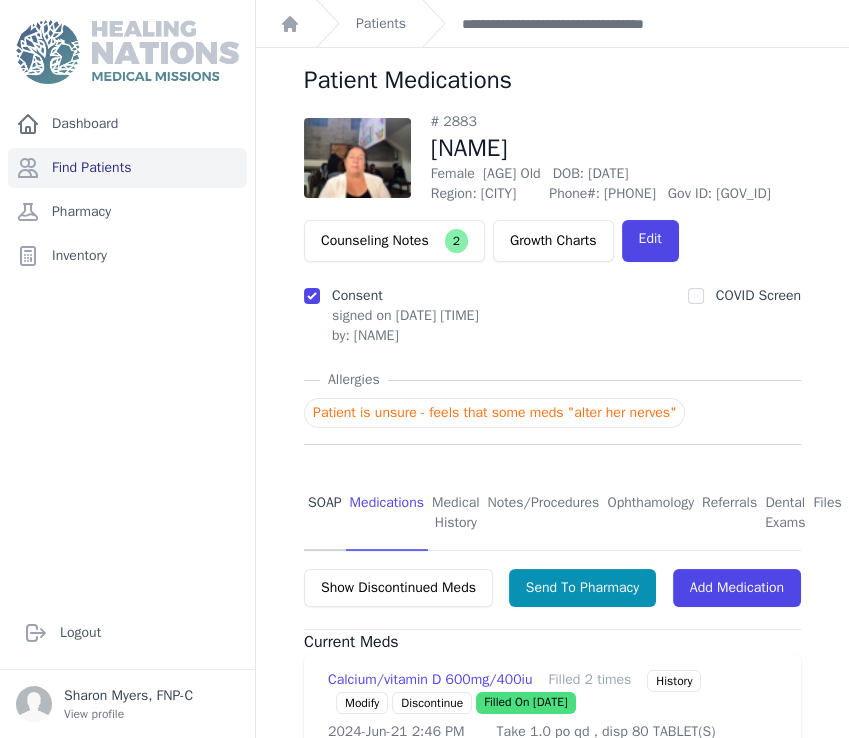 click on "SOAP" at bounding box center (325, 514) 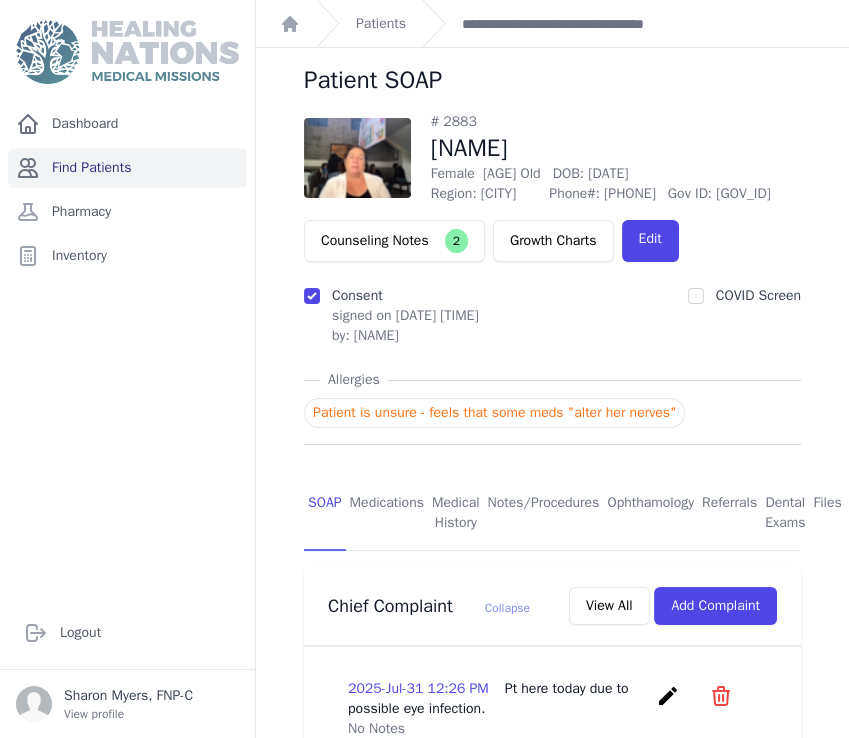 click on "Find Patients" at bounding box center (127, 168) 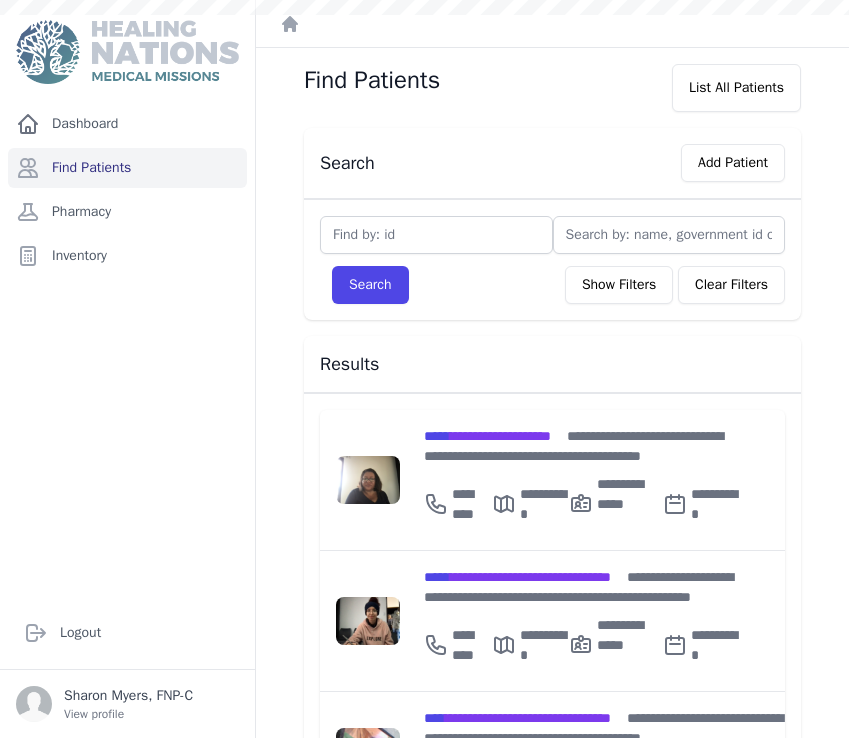 scroll, scrollTop: 0, scrollLeft: 0, axis: both 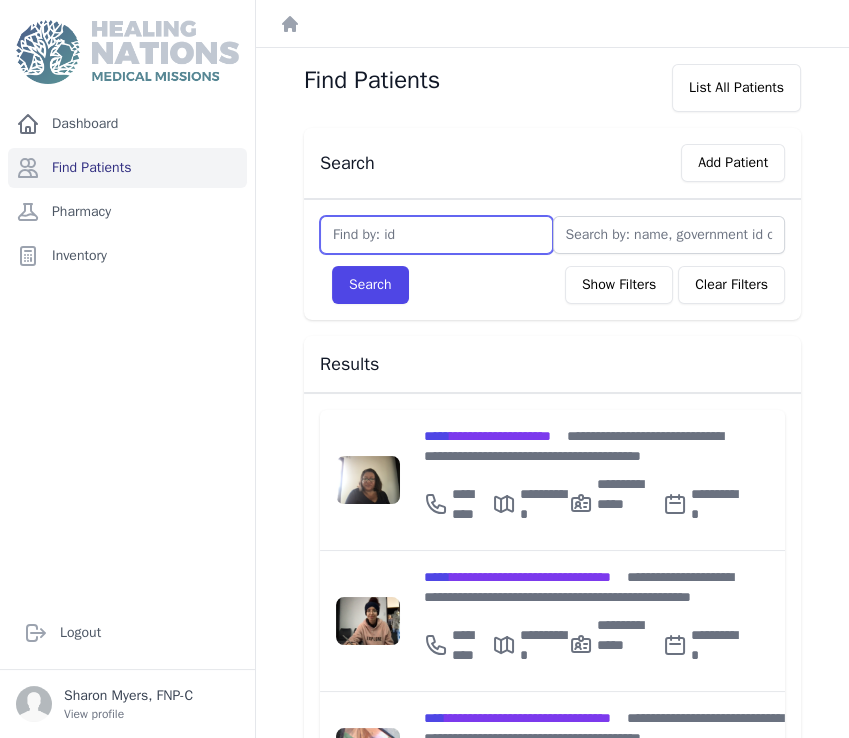 click at bounding box center [436, 235] 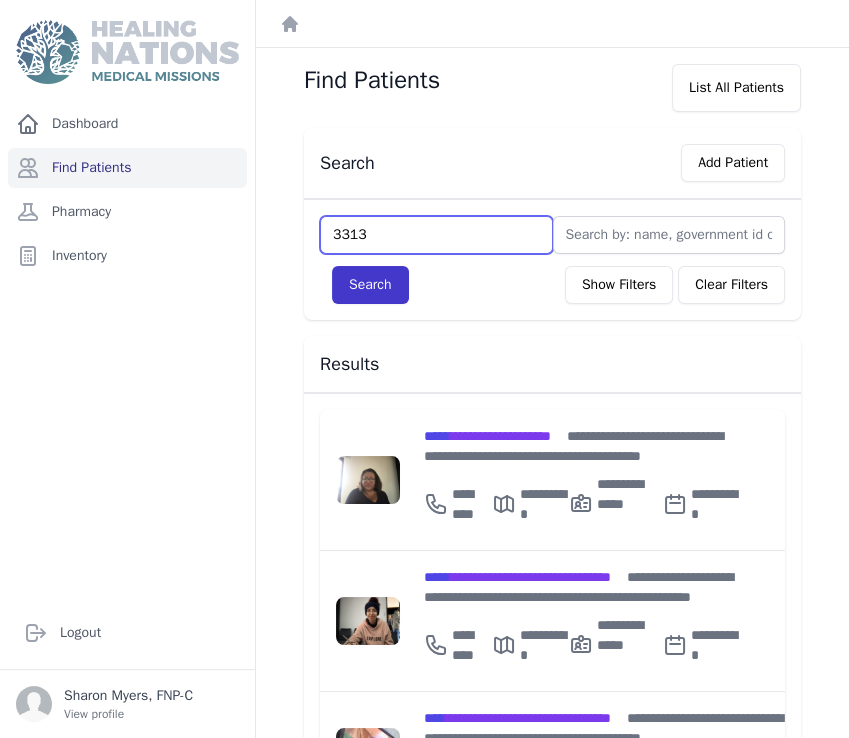 type on "3313" 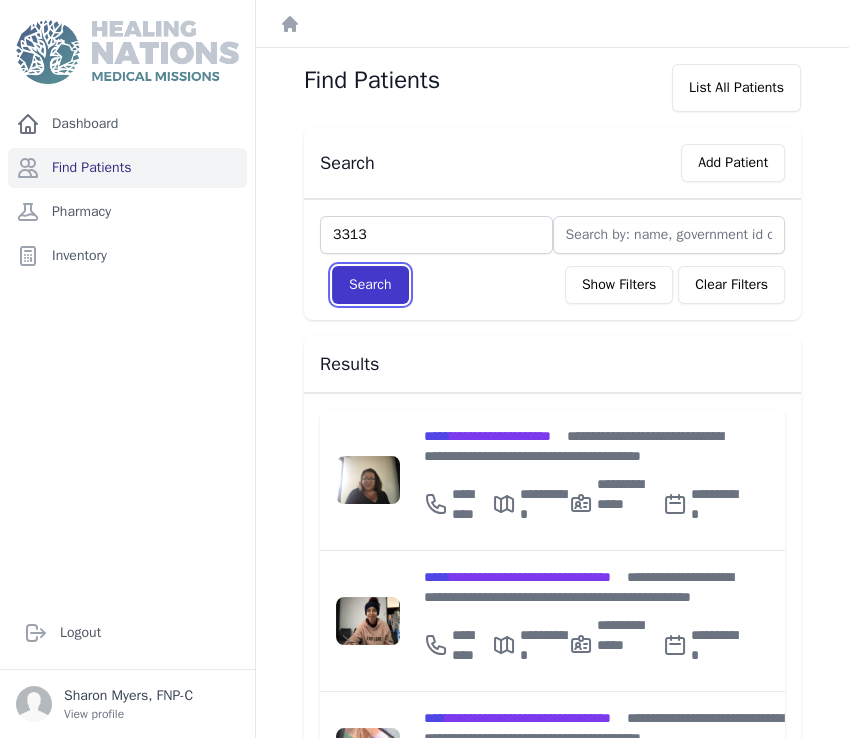 click on "Search" at bounding box center (370, 285) 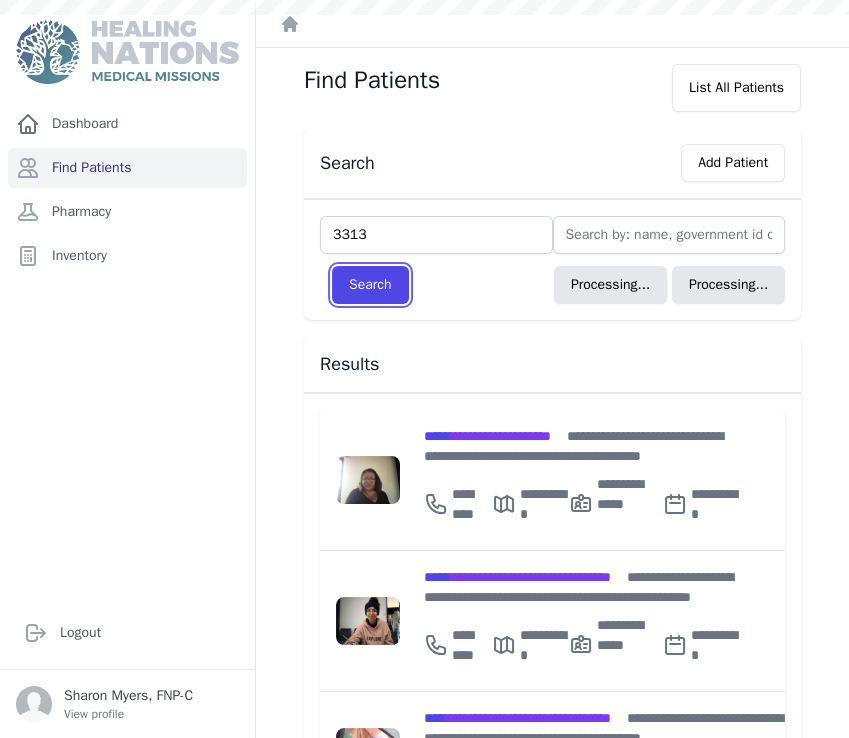 type 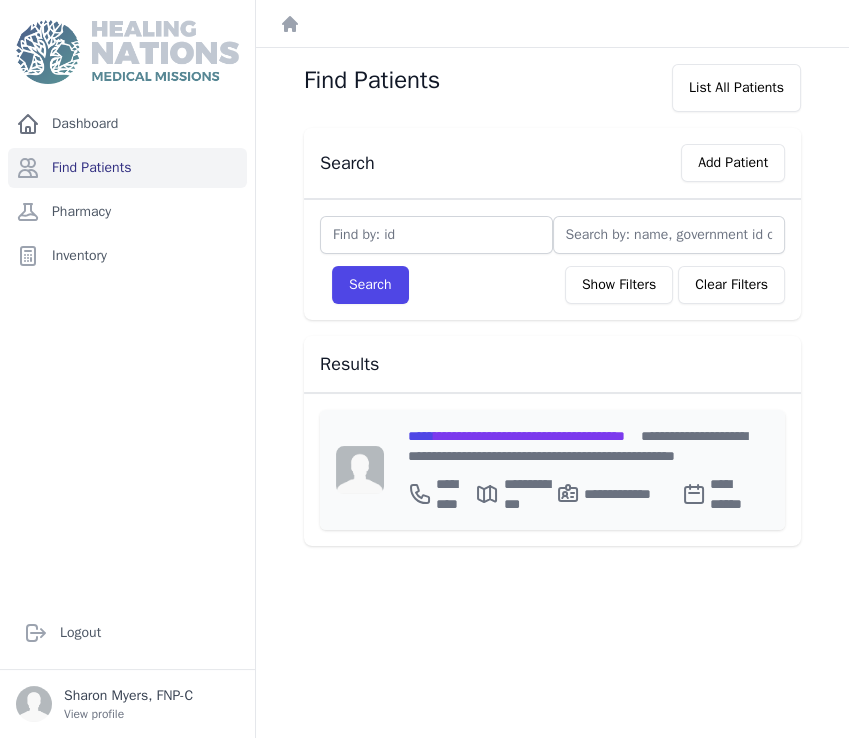 click on "**********" at bounding box center [516, 436] 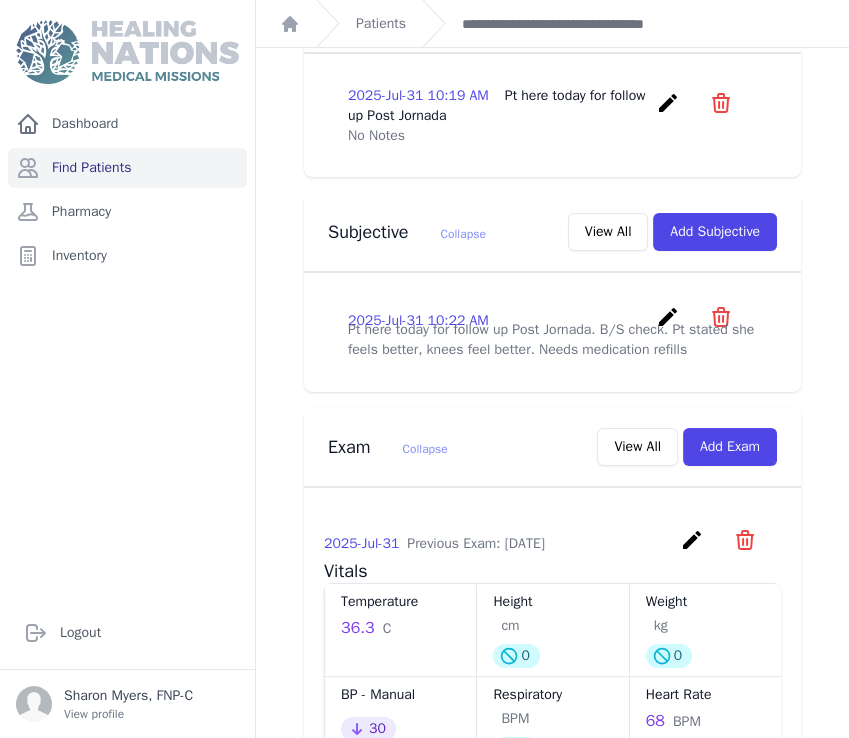 scroll, scrollTop: 666, scrollLeft: 0, axis: vertical 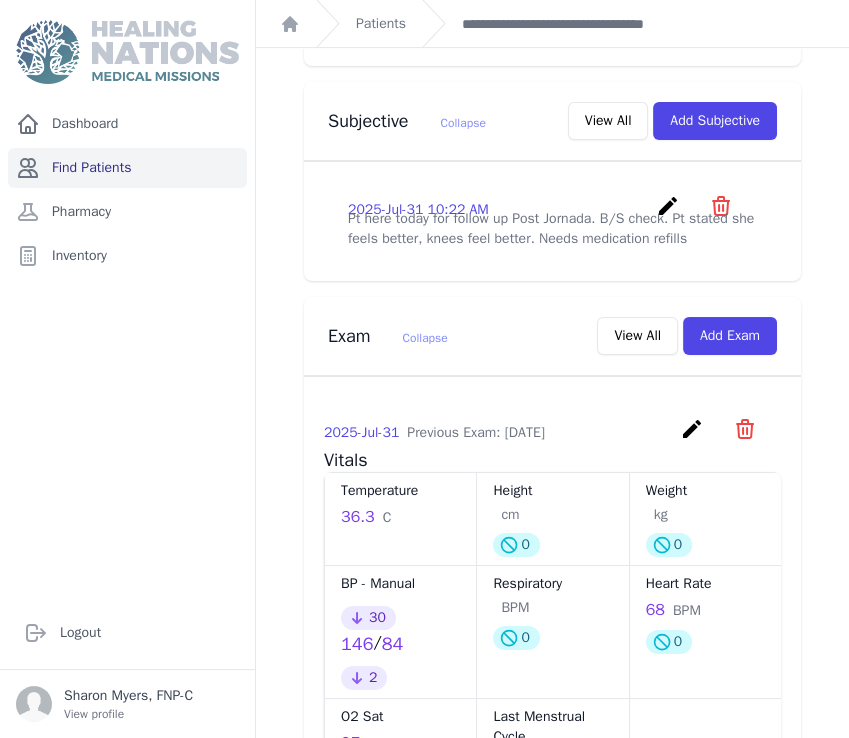 click on "Find Patients" at bounding box center [127, 168] 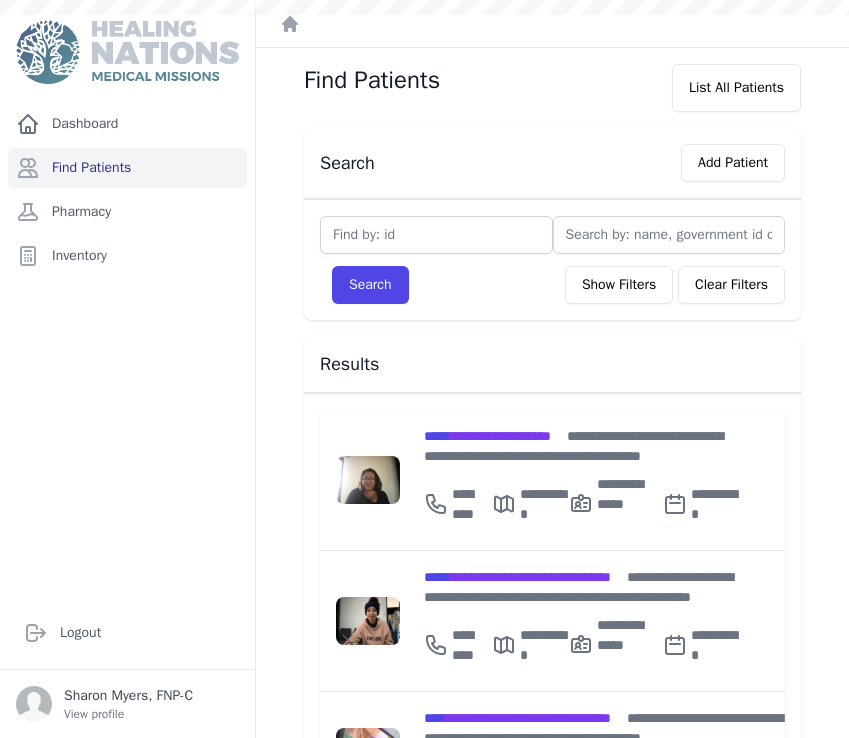 scroll, scrollTop: 0, scrollLeft: 0, axis: both 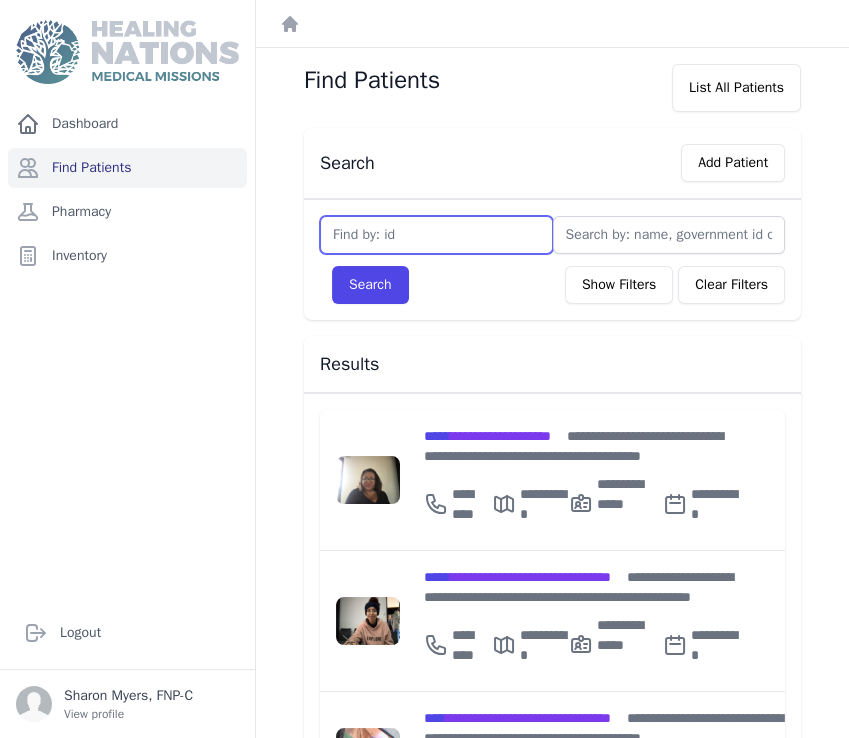 click at bounding box center (436, 235) 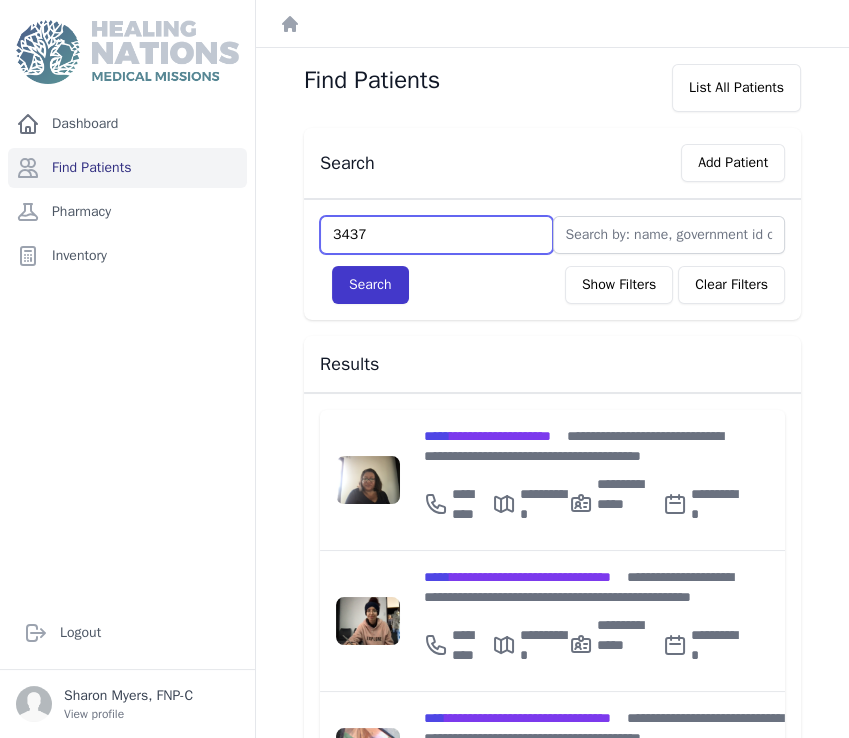 type on "3437" 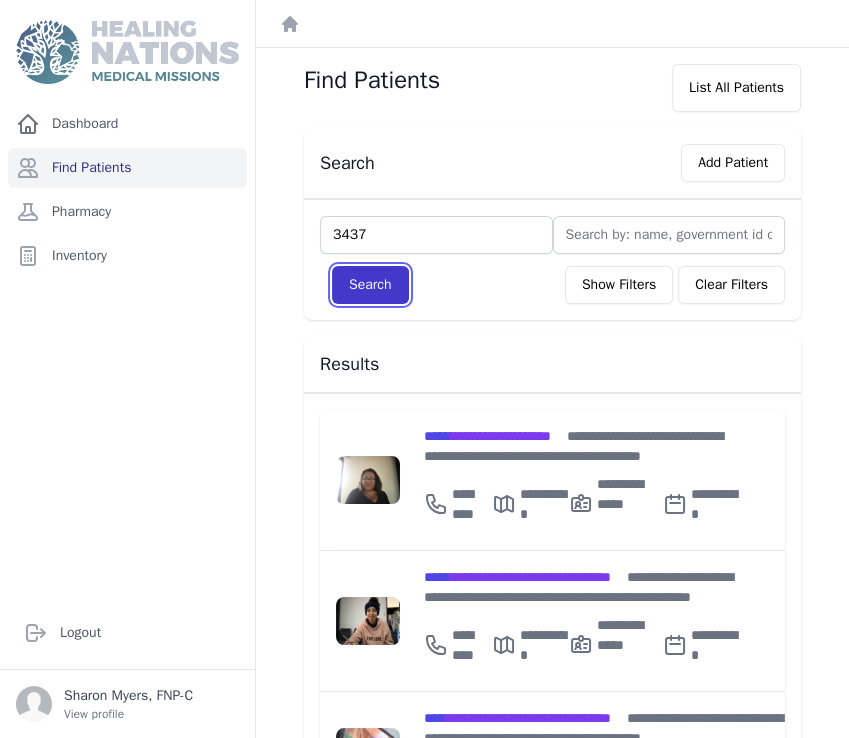 click on "Search" at bounding box center [370, 285] 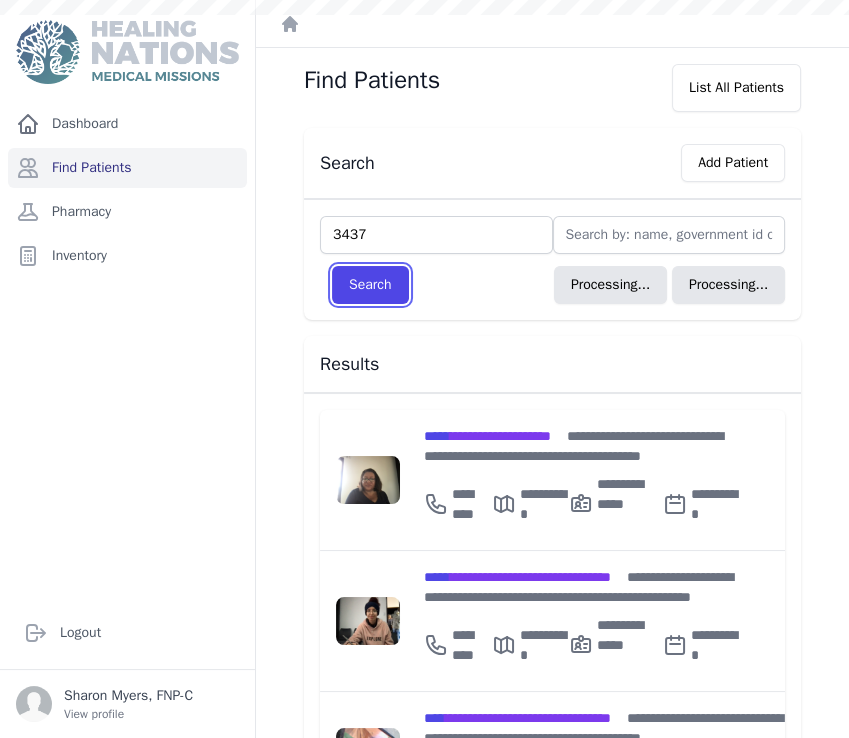 type 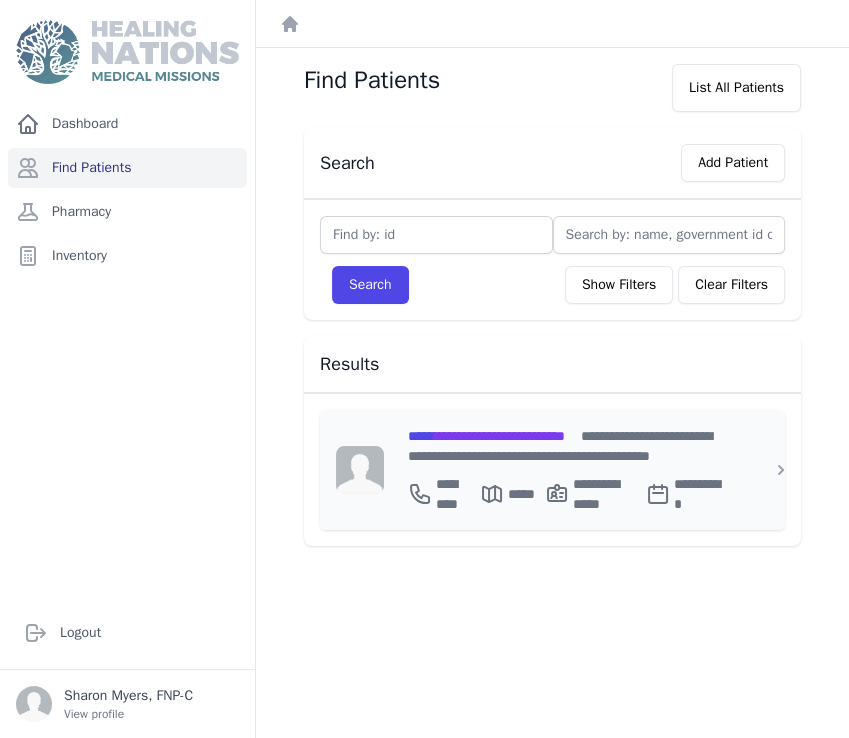 click on "**********" at bounding box center [486, 436] 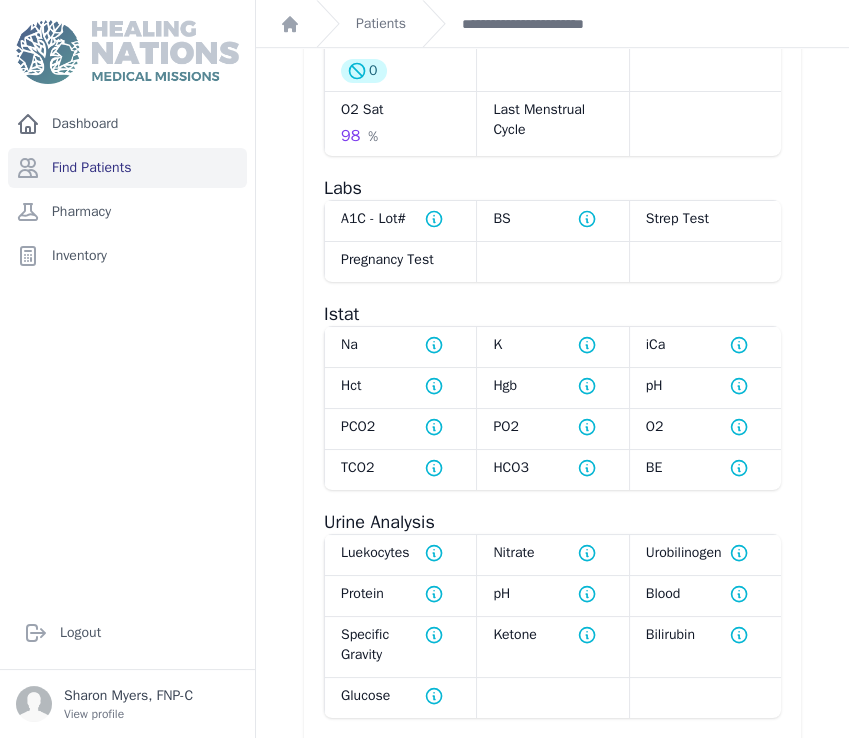 scroll, scrollTop: 1257, scrollLeft: 0, axis: vertical 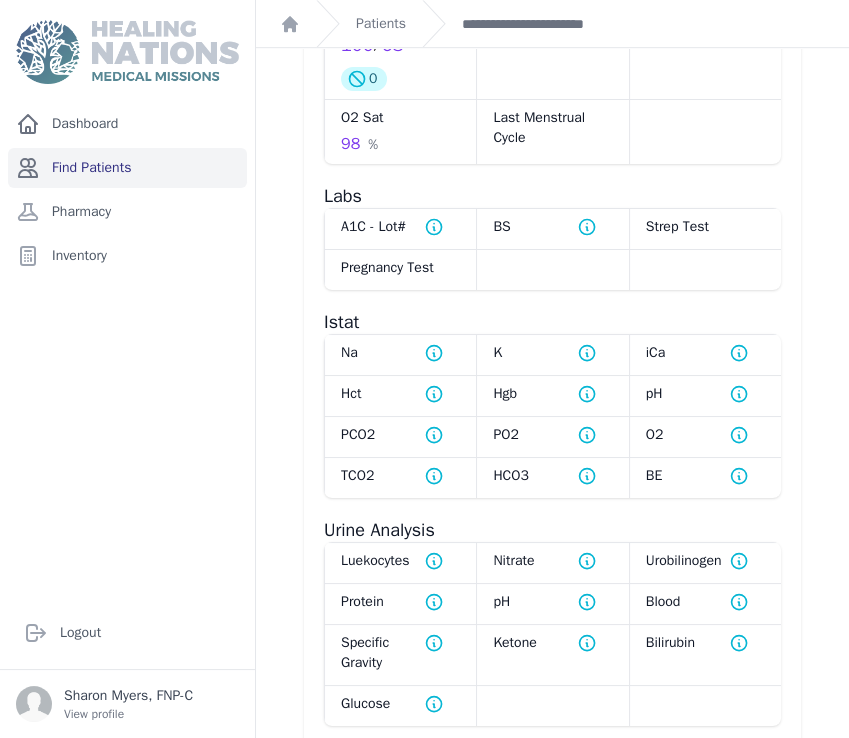 click on "Find Patients" at bounding box center (127, 168) 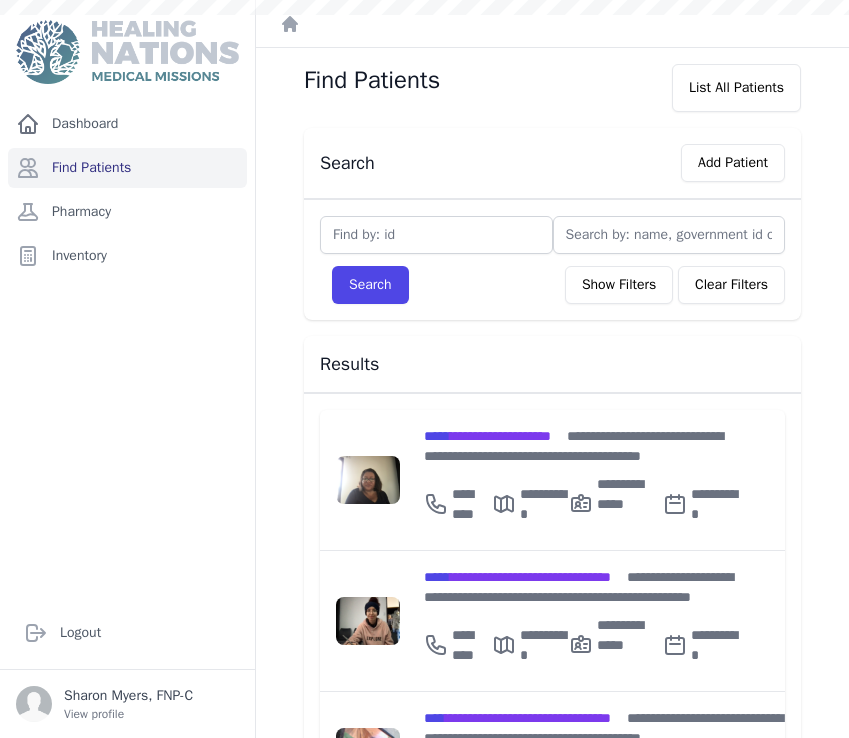 scroll, scrollTop: 0, scrollLeft: 0, axis: both 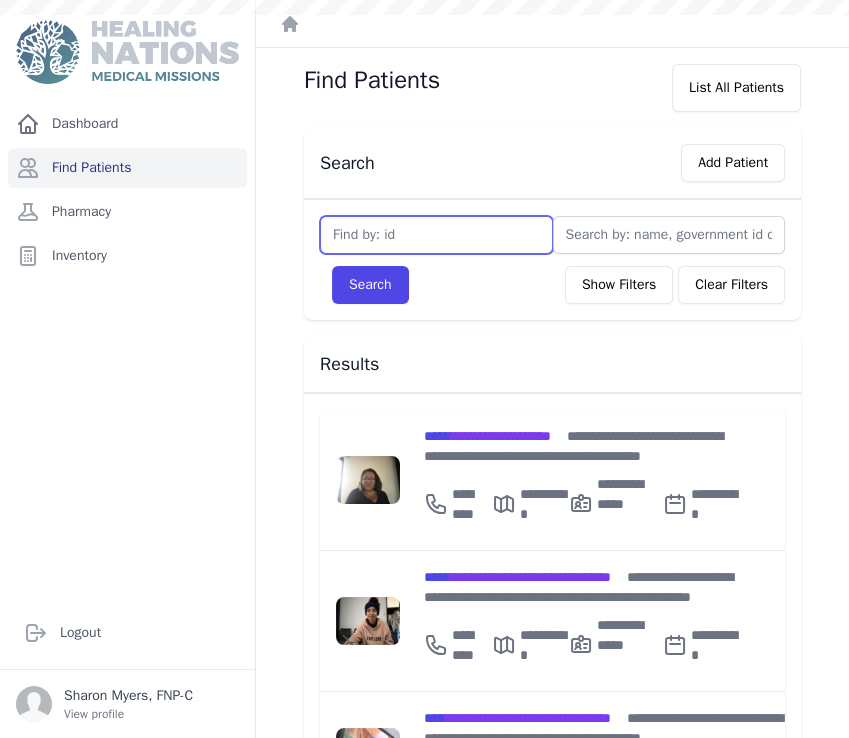 click at bounding box center (436, 235) 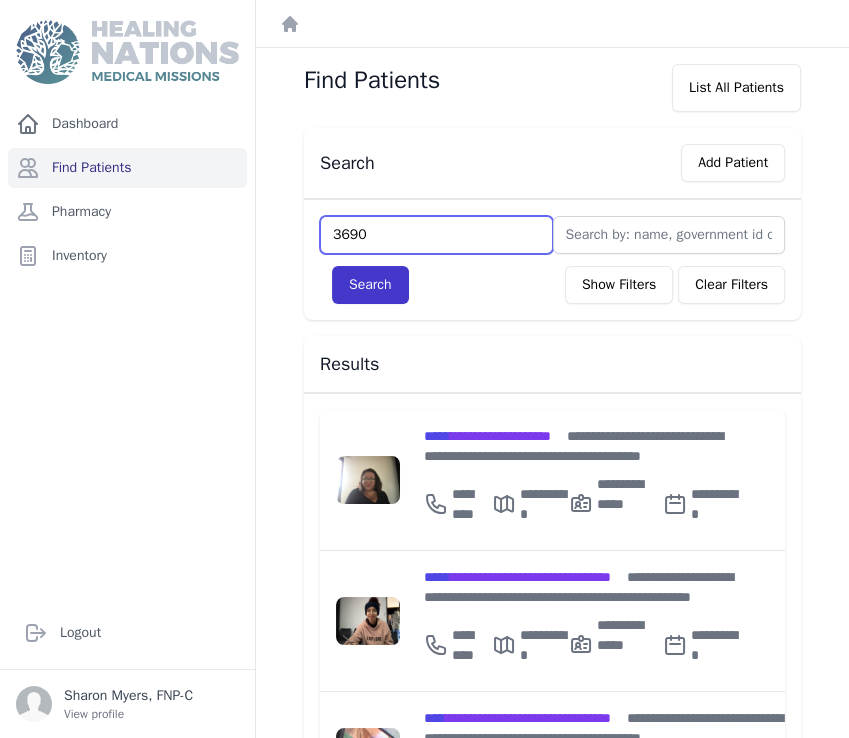 type on "3690" 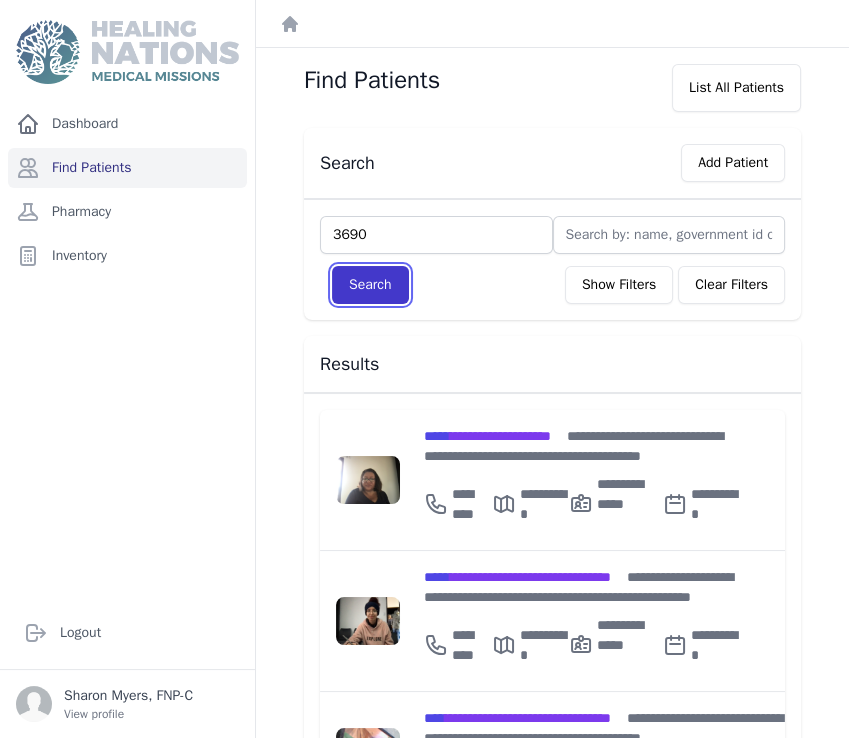 click on "Search" at bounding box center [370, 285] 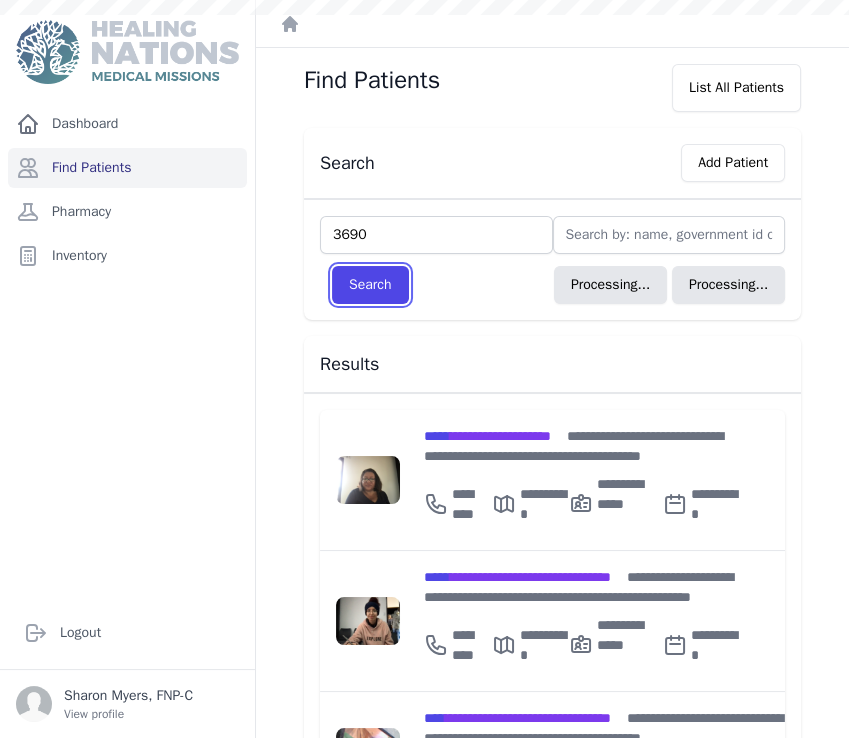 type 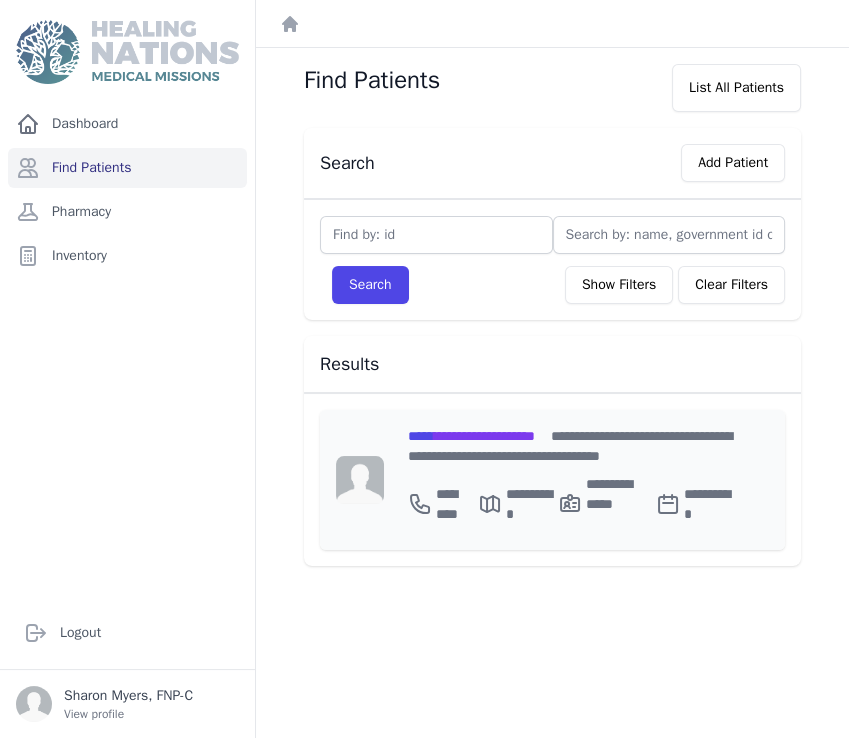 click on "**********" at bounding box center (471, 436) 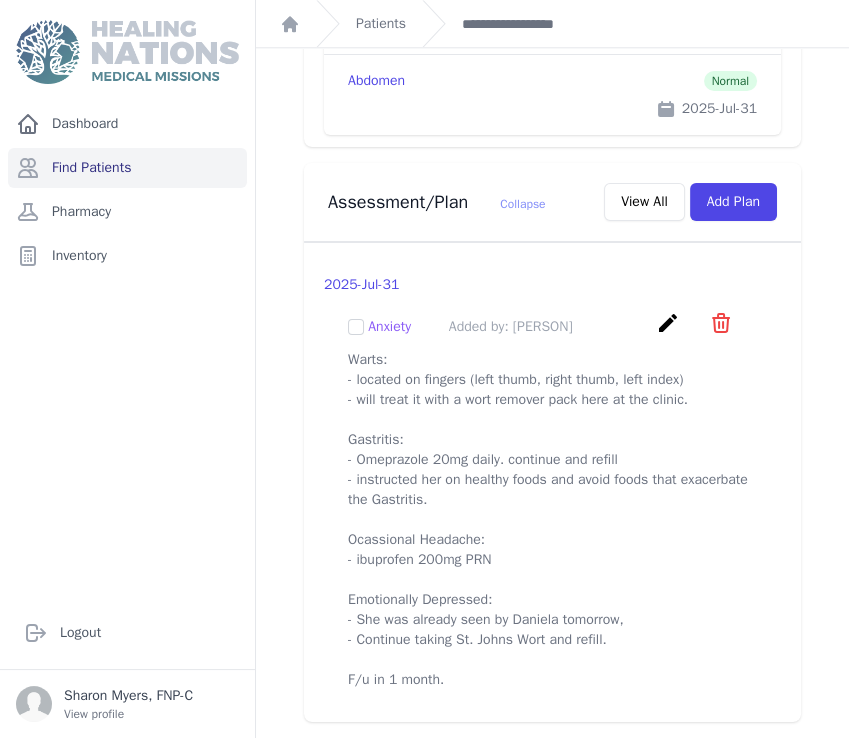 scroll, scrollTop: 2397, scrollLeft: 0, axis: vertical 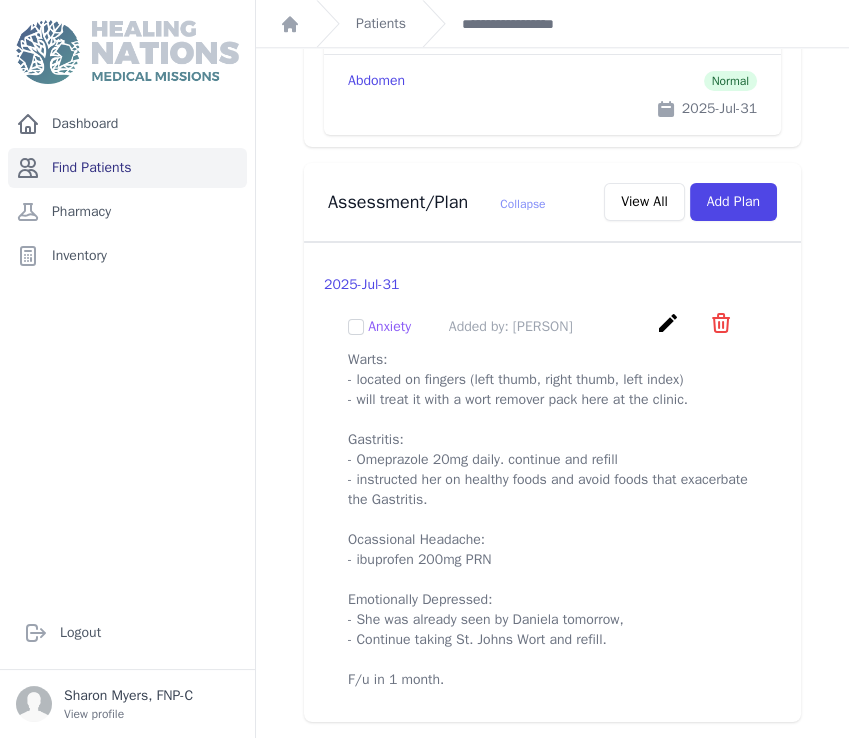 click on "Find Patients" at bounding box center [127, 168] 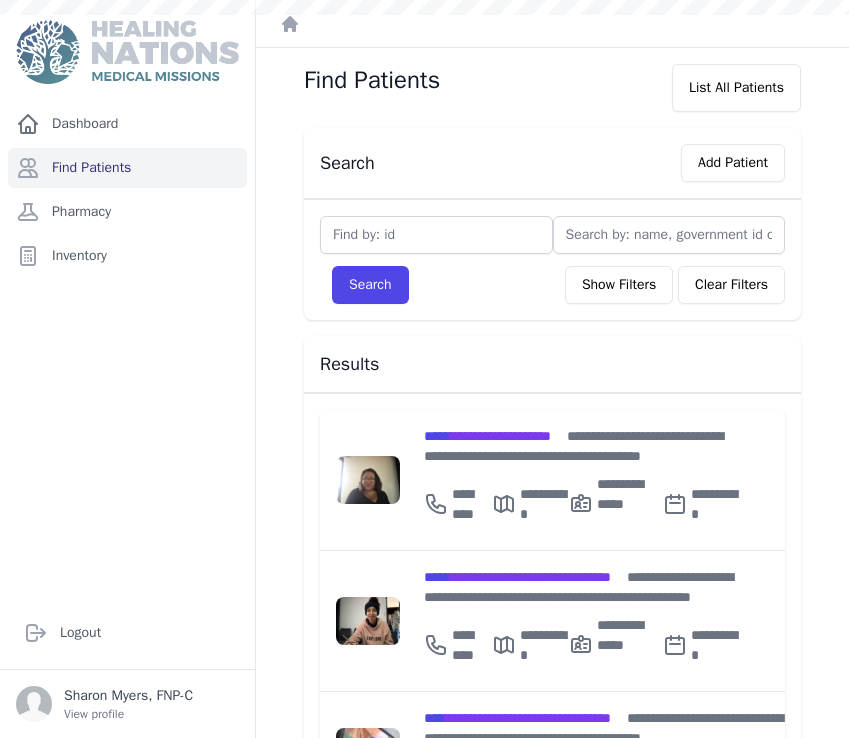 scroll, scrollTop: 0, scrollLeft: 0, axis: both 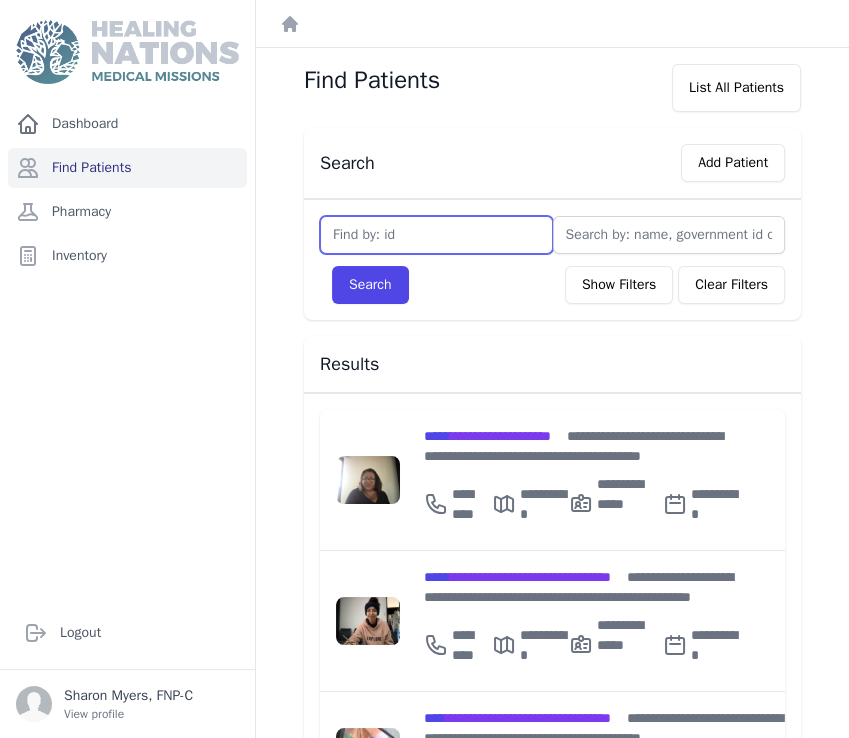 drag, startPoint x: 328, startPoint y: 236, endPoint x: 397, endPoint y: 284, distance: 84.05355 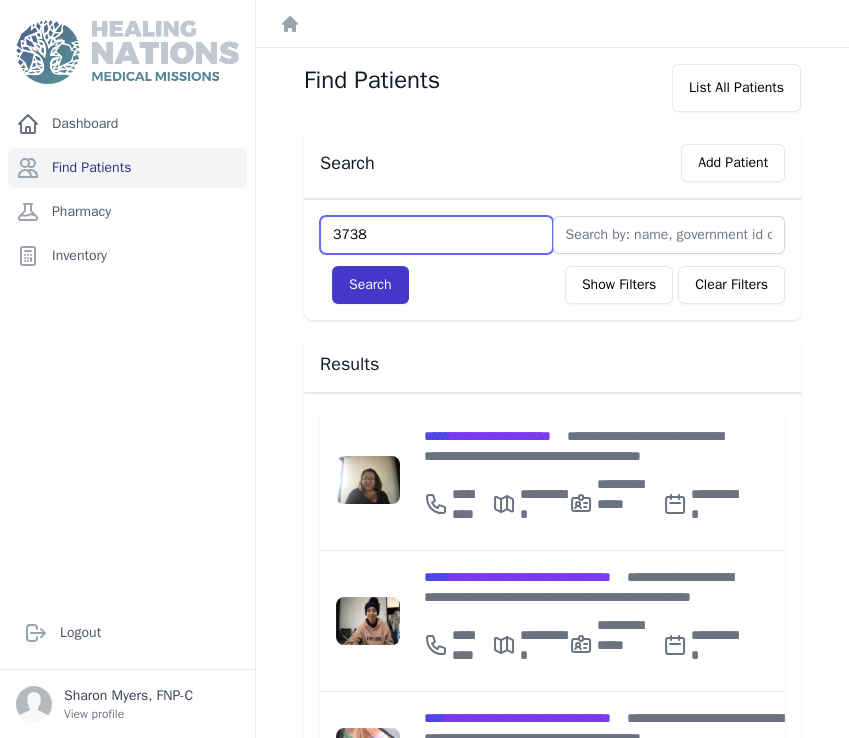 type on "3738" 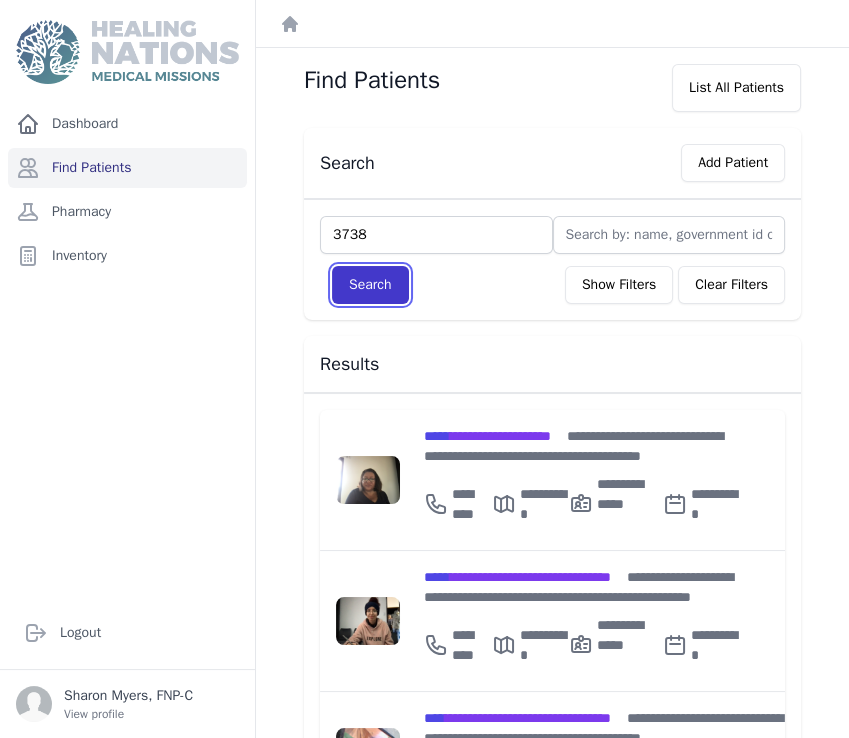 click on "Search" at bounding box center (370, 285) 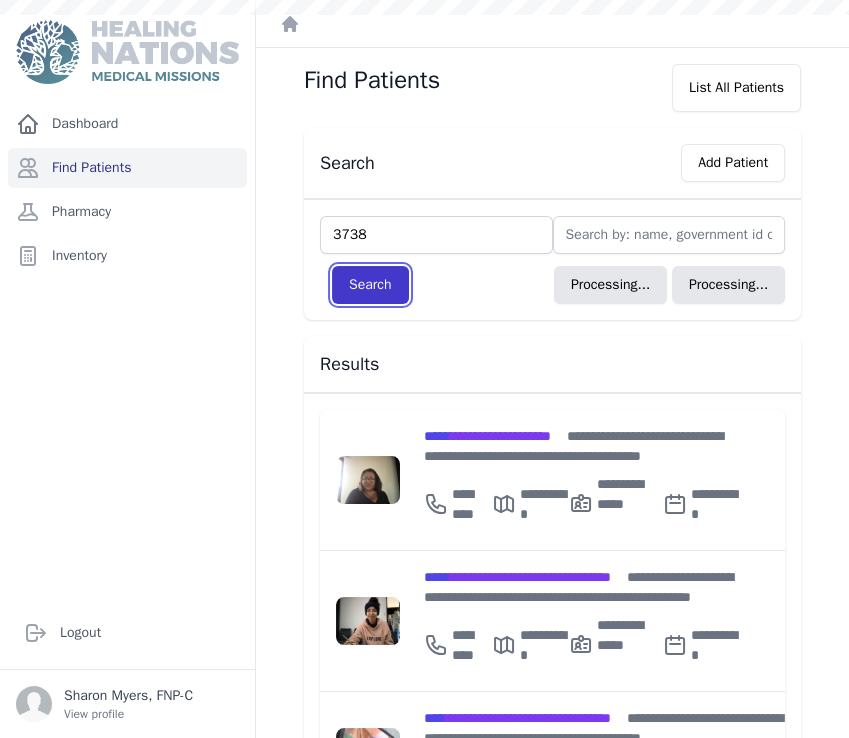 type 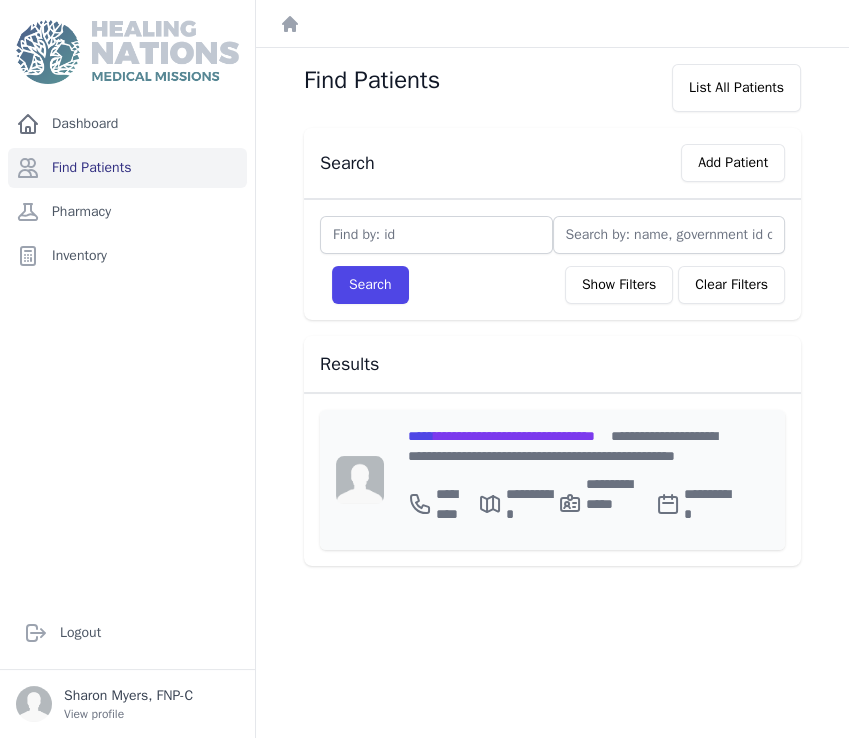 click on "**********" at bounding box center (501, 436) 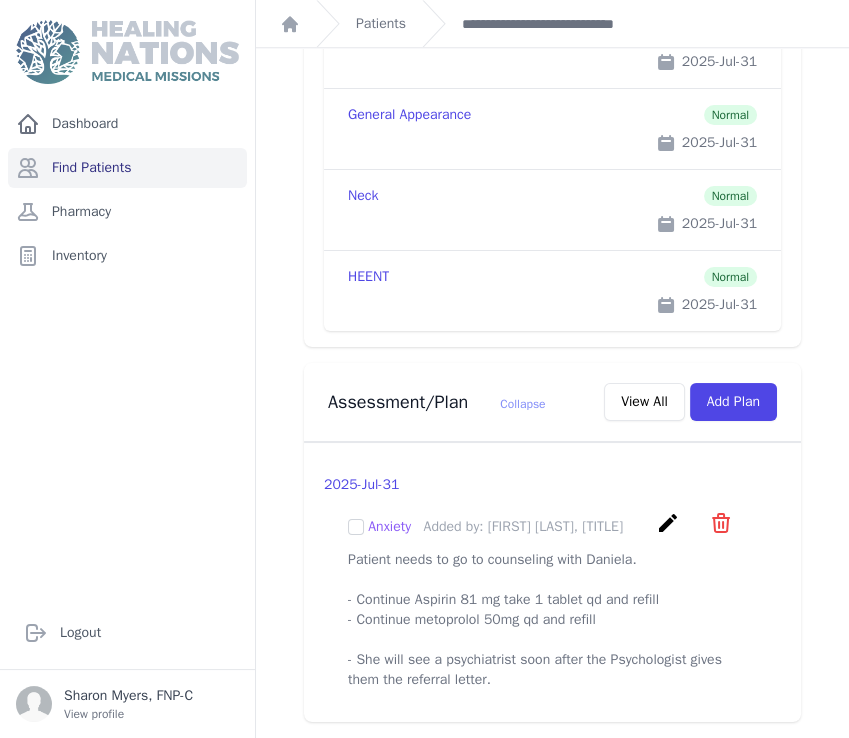 scroll, scrollTop: 2224, scrollLeft: 0, axis: vertical 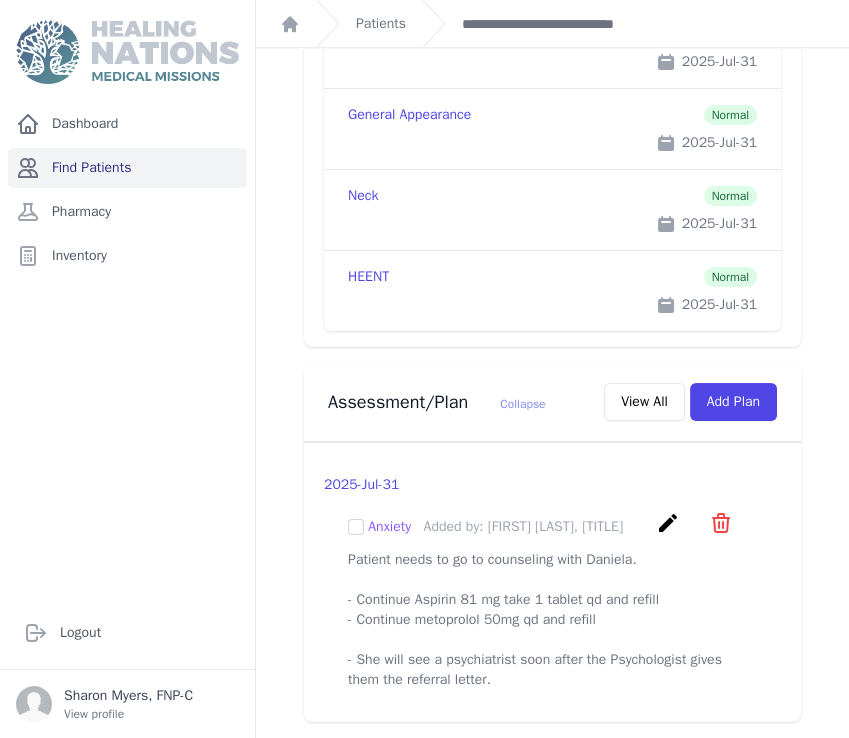 click on "Find Patients" at bounding box center (127, 168) 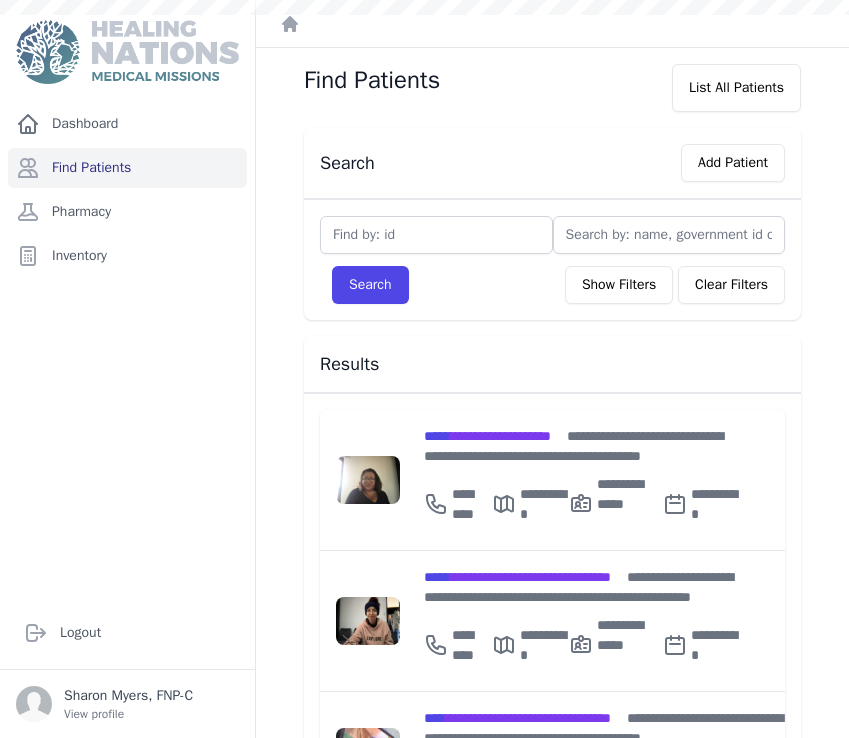 scroll, scrollTop: 0, scrollLeft: 0, axis: both 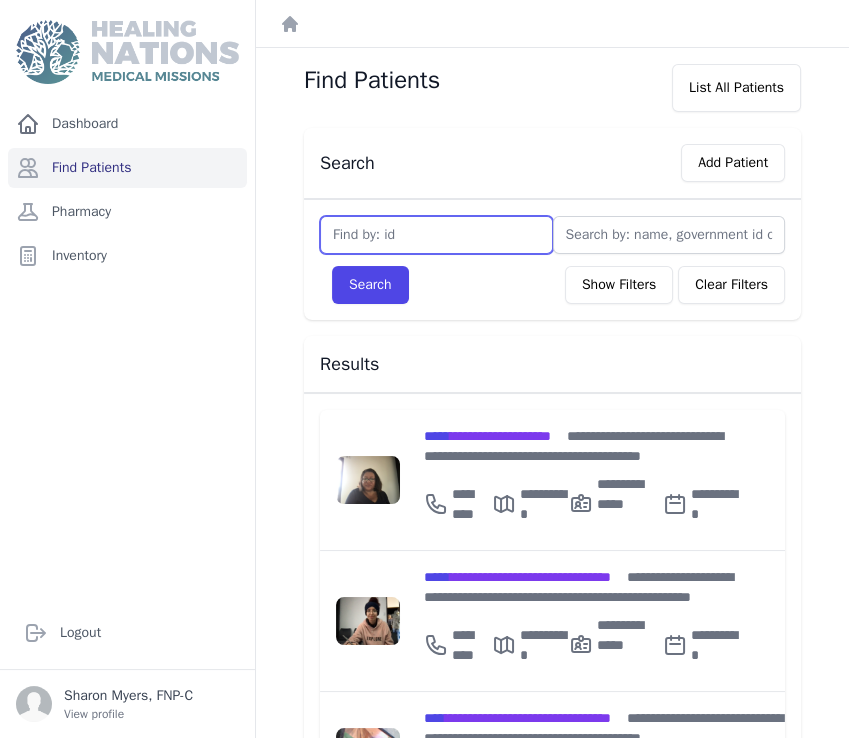 drag, startPoint x: 345, startPoint y: 222, endPoint x: 352, endPoint y: 230, distance: 10.630146 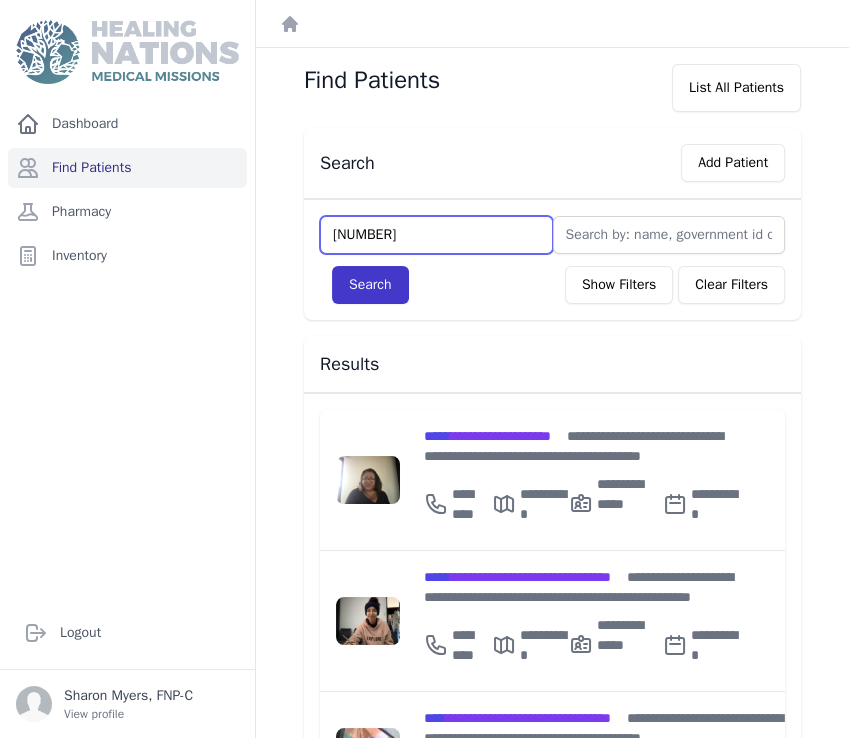 type on "[NUMBER]" 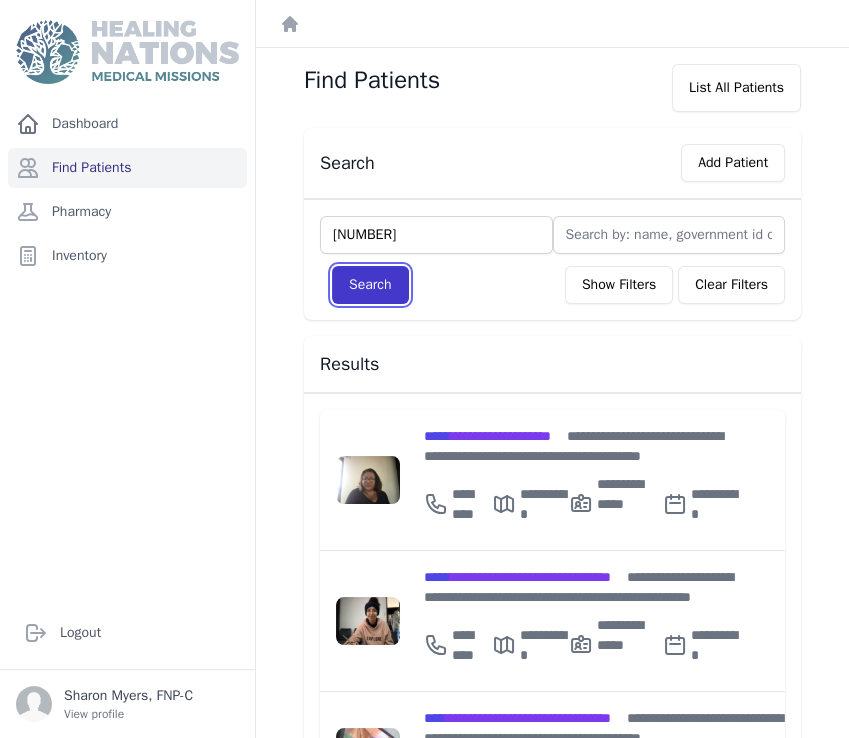 click on "Search" at bounding box center (370, 285) 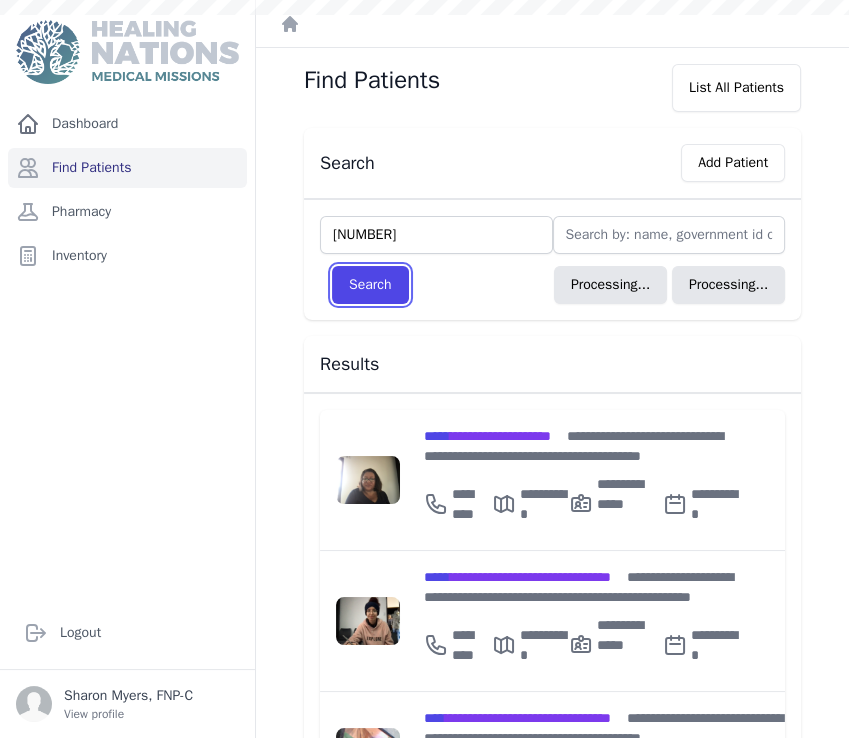 type 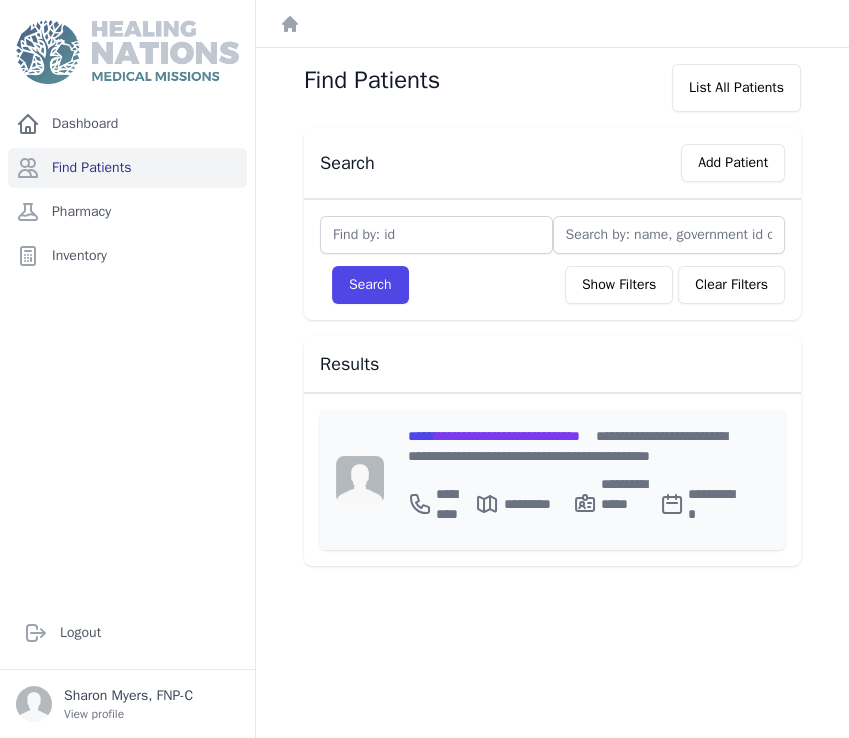 click on "**********" at bounding box center (494, 436) 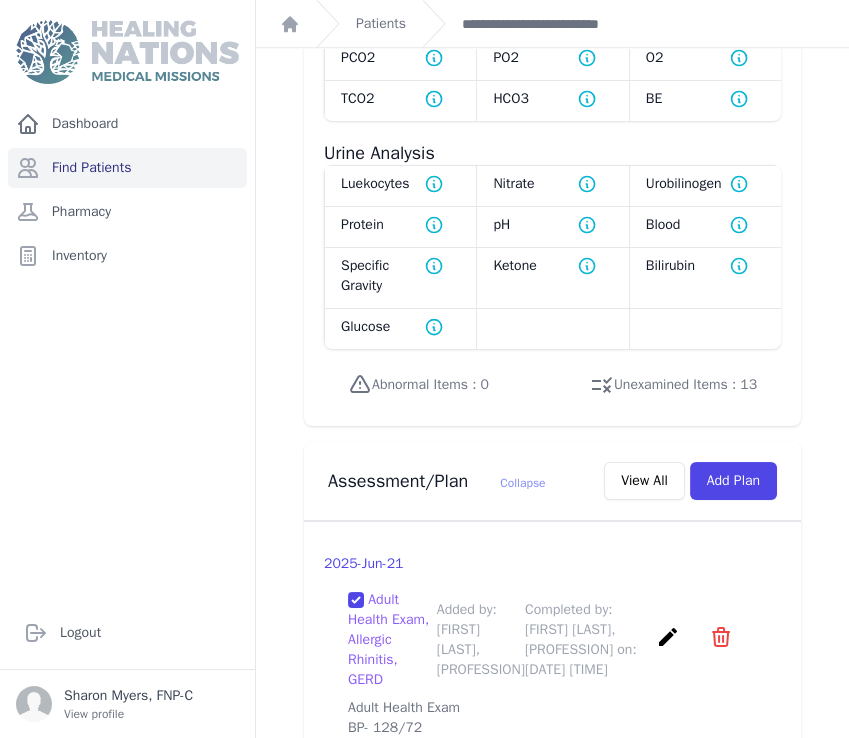 scroll, scrollTop: 1777, scrollLeft: 0, axis: vertical 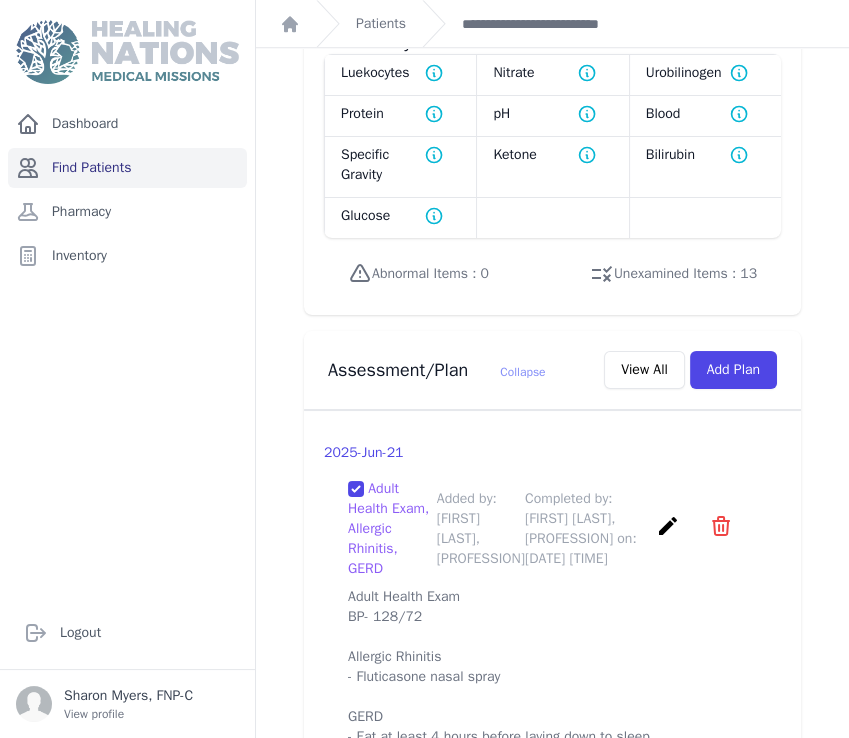click on "Find Patients" at bounding box center (127, 168) 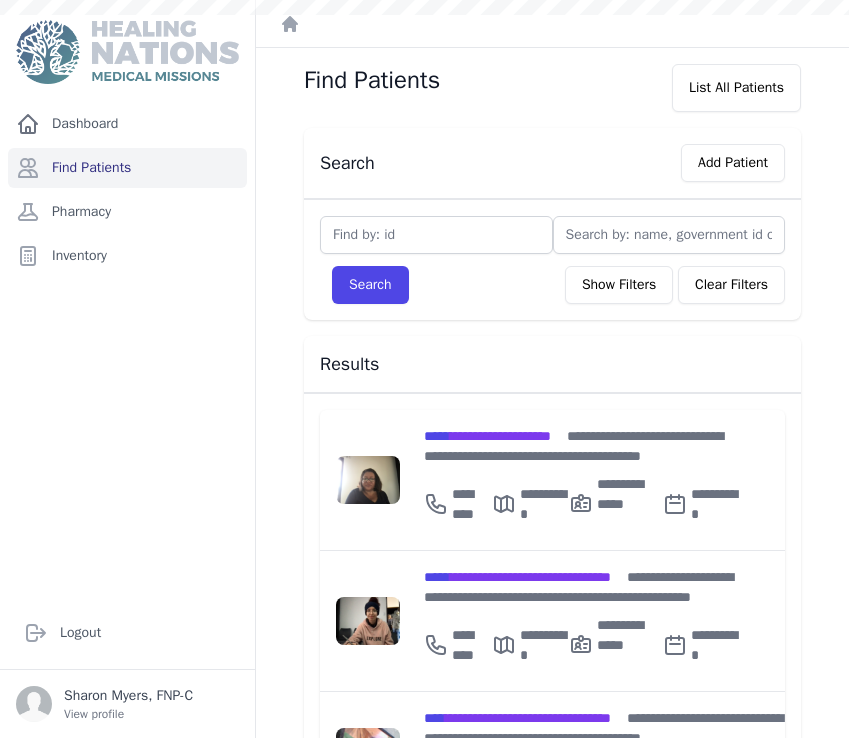 scroll, scrollTop: 0, scrollLeft: 0, axis: both 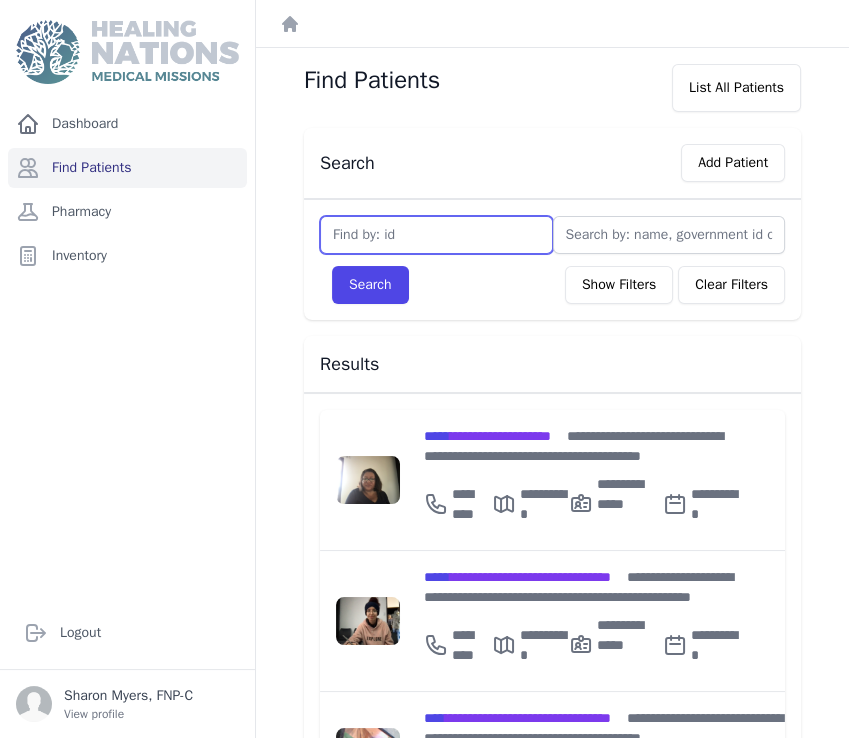 drag, startPoint x: 358, startPoint y: 238, endPoint x: 448, endPoint y: 253, distance: 91.24144 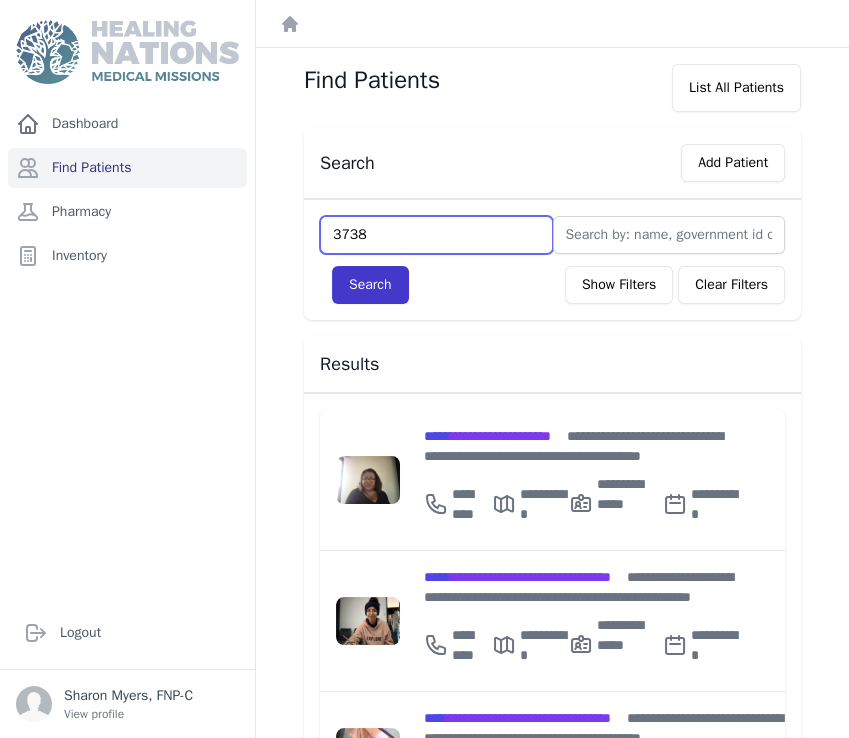 type on "3738" 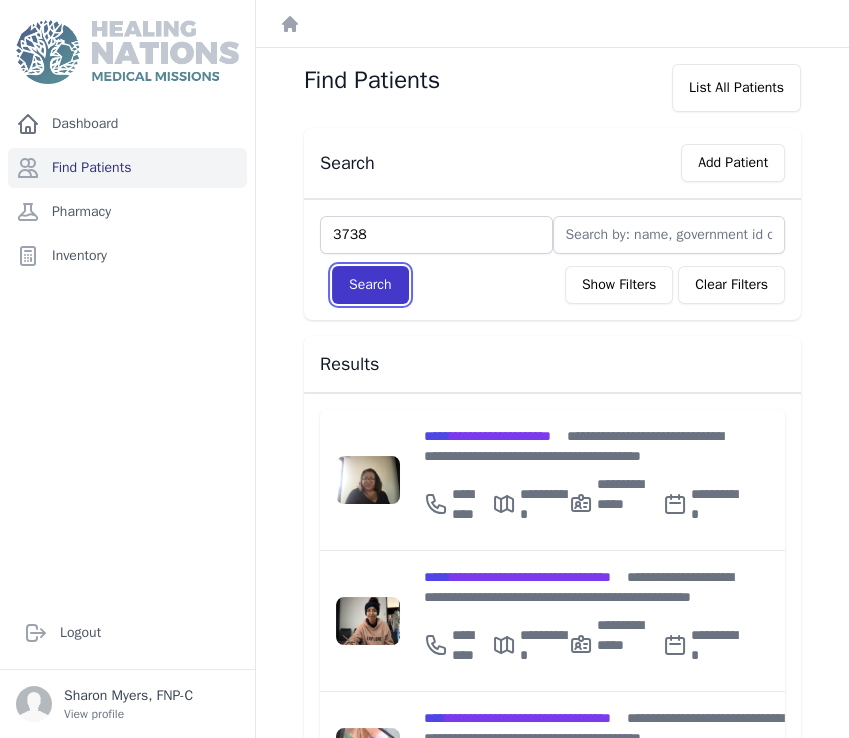 click on "Search" at bounding box center [370, 285] 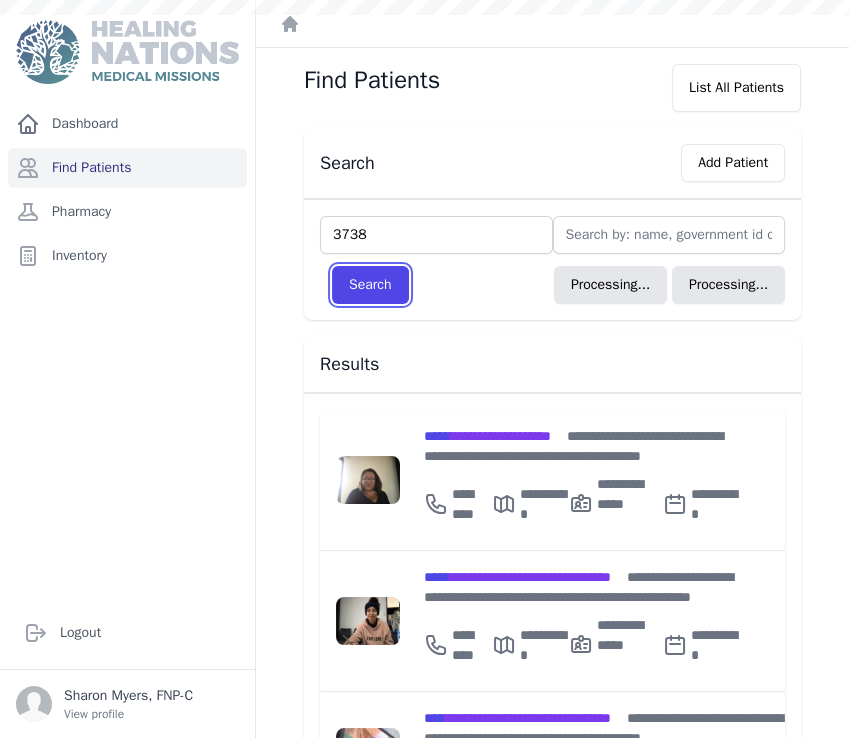 type 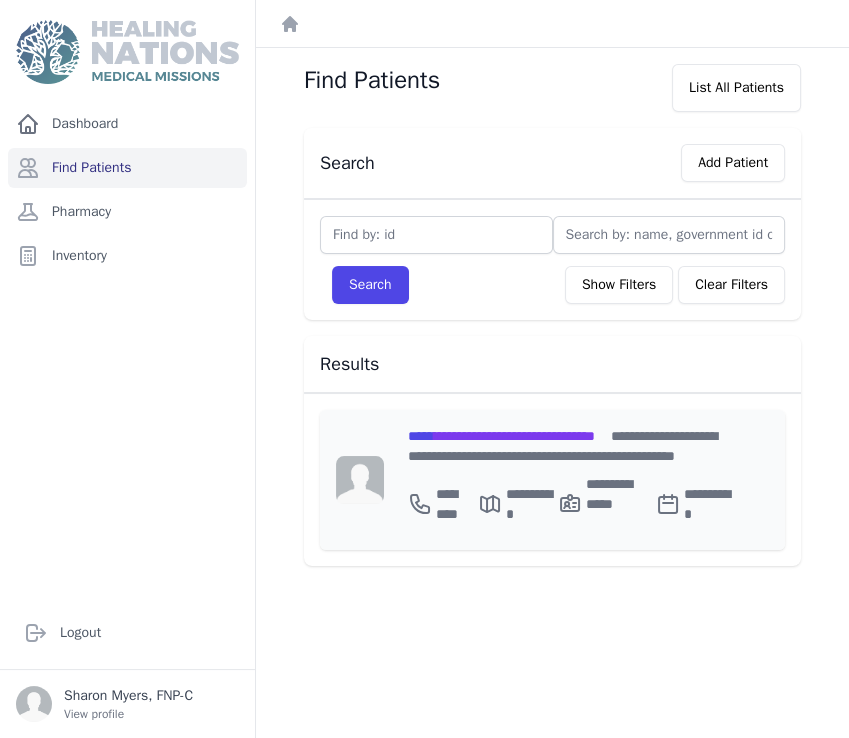 click on "**********" at bounding box center (501, 436) 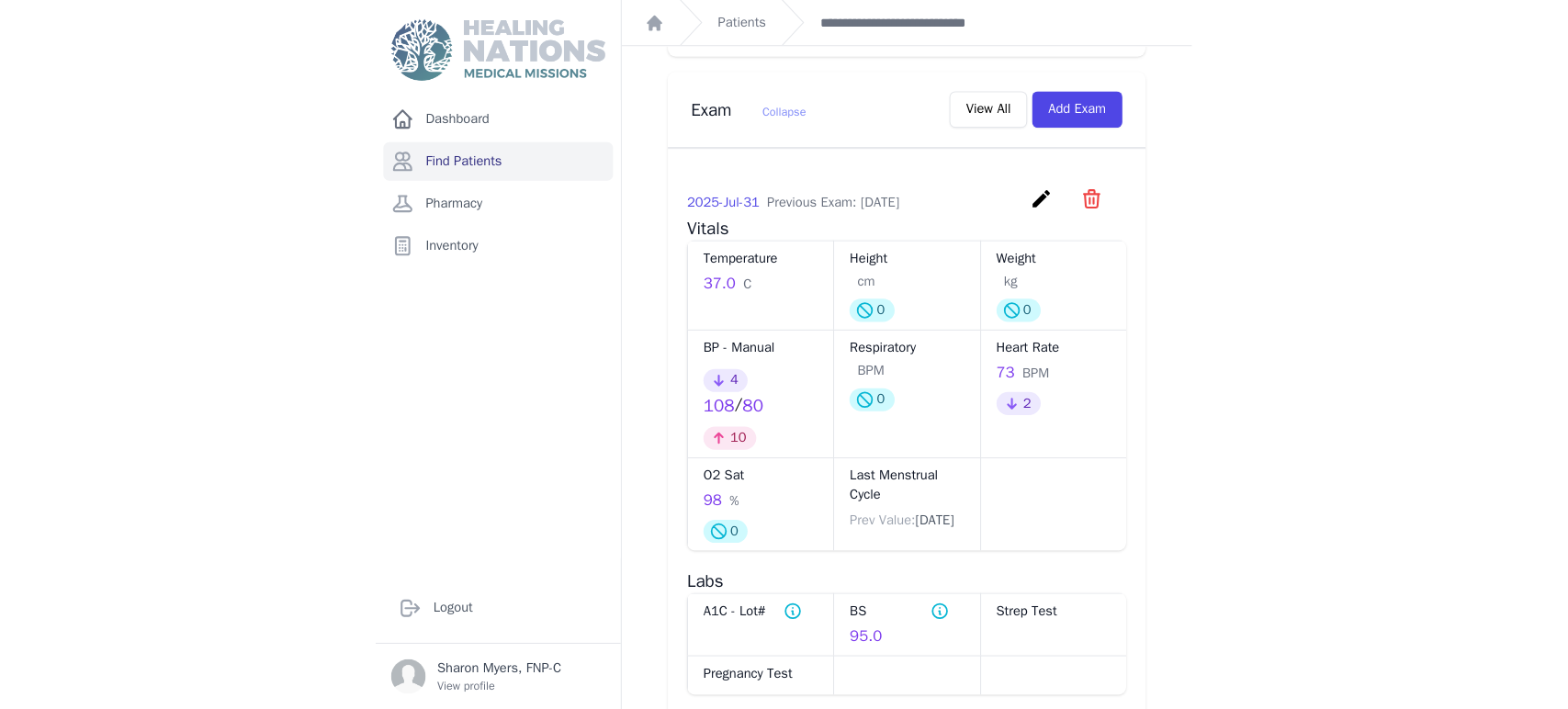scroll, scrollTop: 918, scrollLeft: 0, axis: vertical 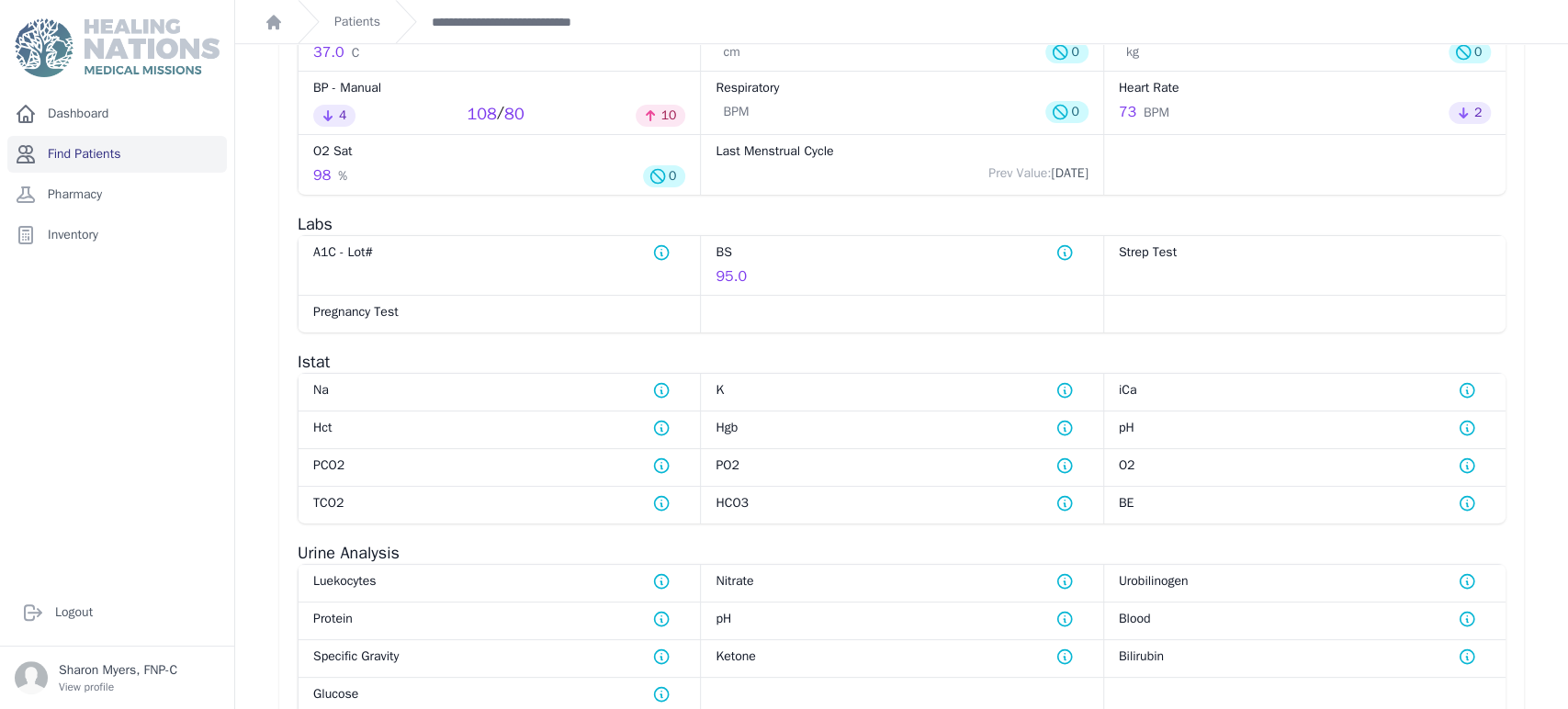 click on "Find Patients" at bounding box center (117, 154) 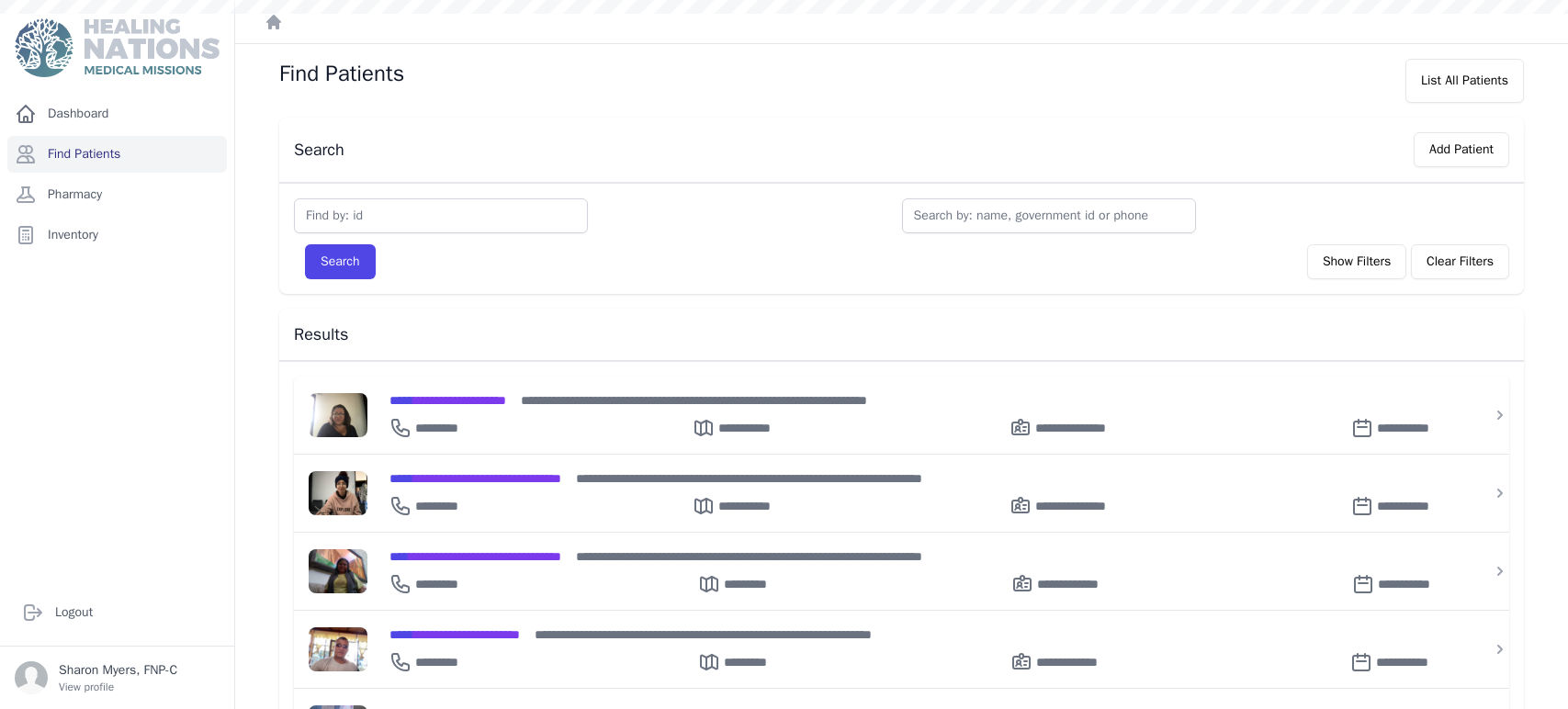 scroll, scrollTop: 0, scrollLeft: 0, axis: both 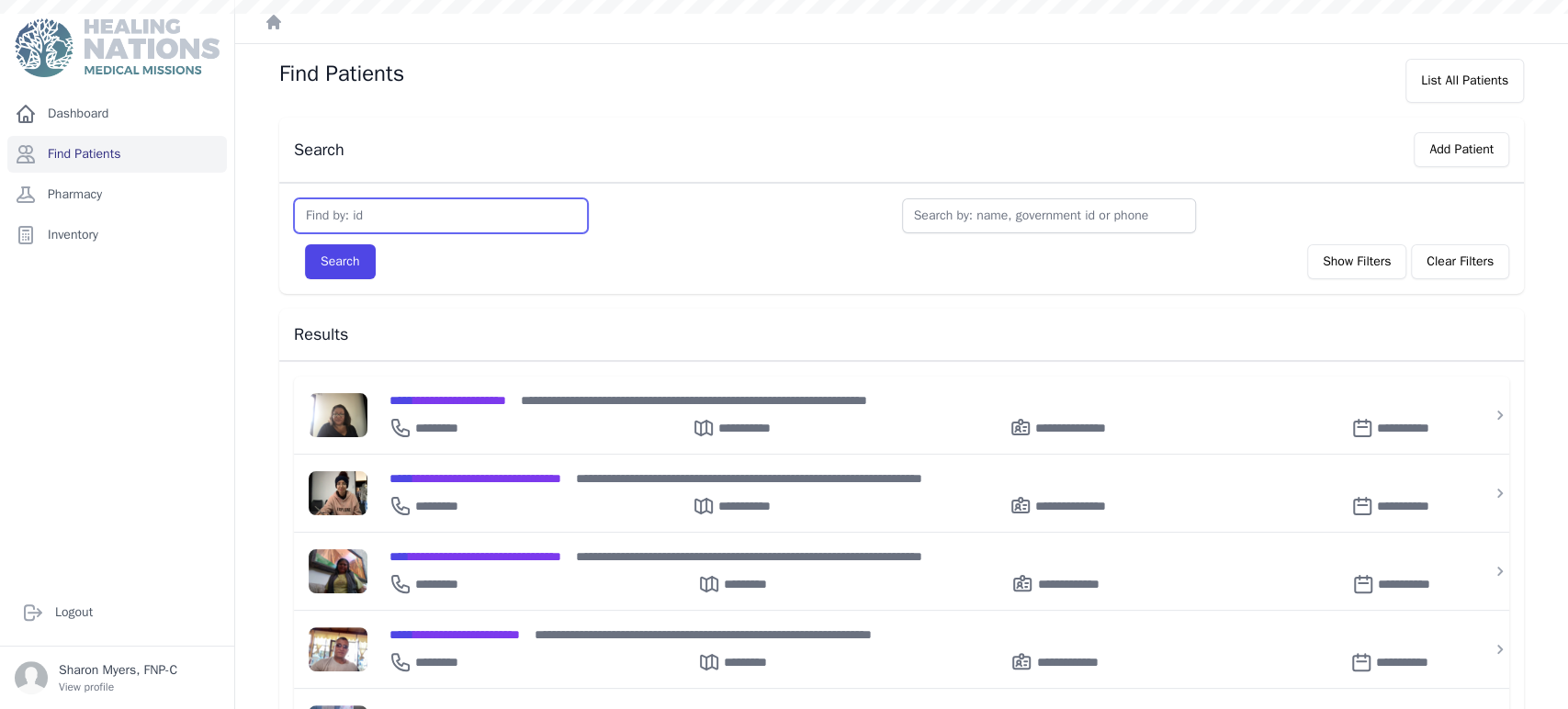 drag, startPoint x: 323, startPoint y: 218, endPoint x: 382, endPoint y: 237, distance: 61.983869 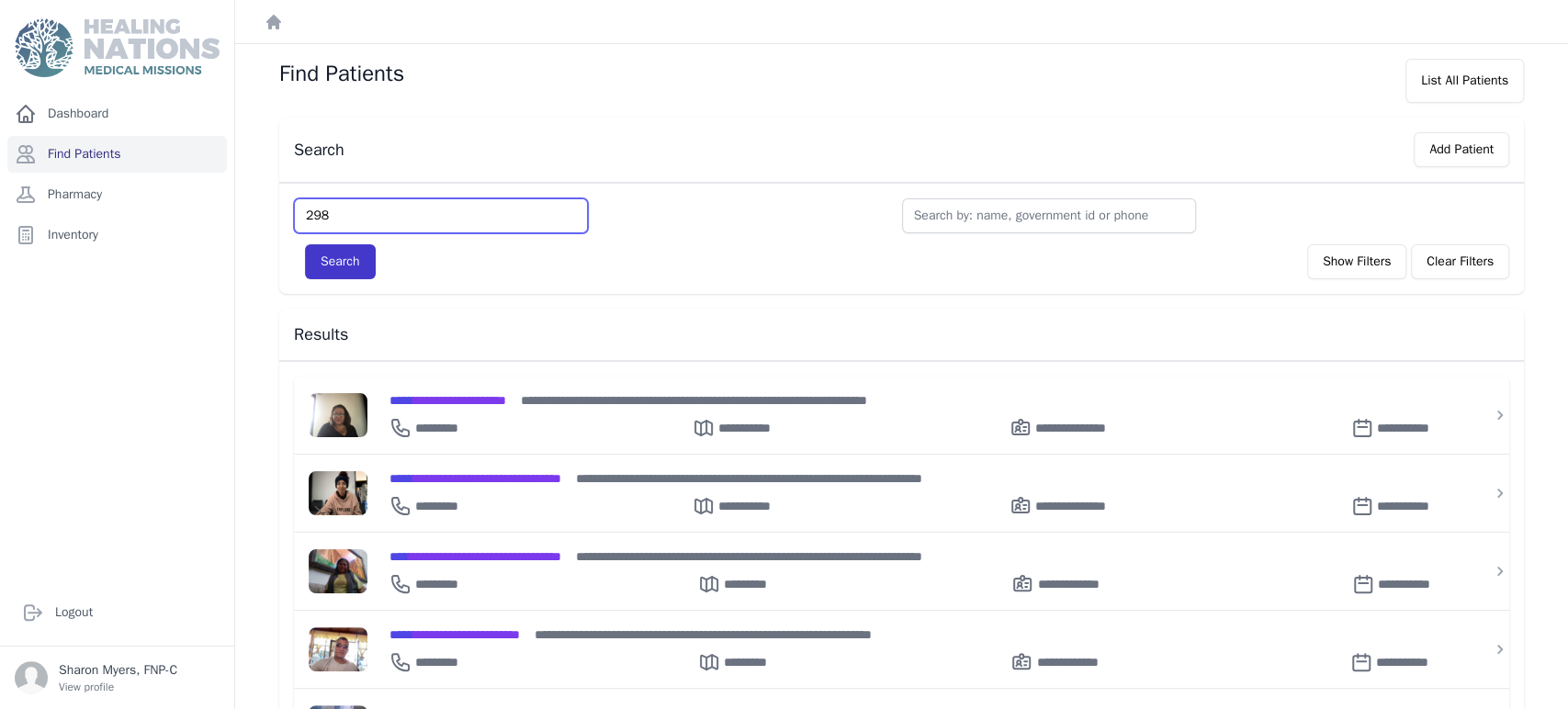 type on "298" 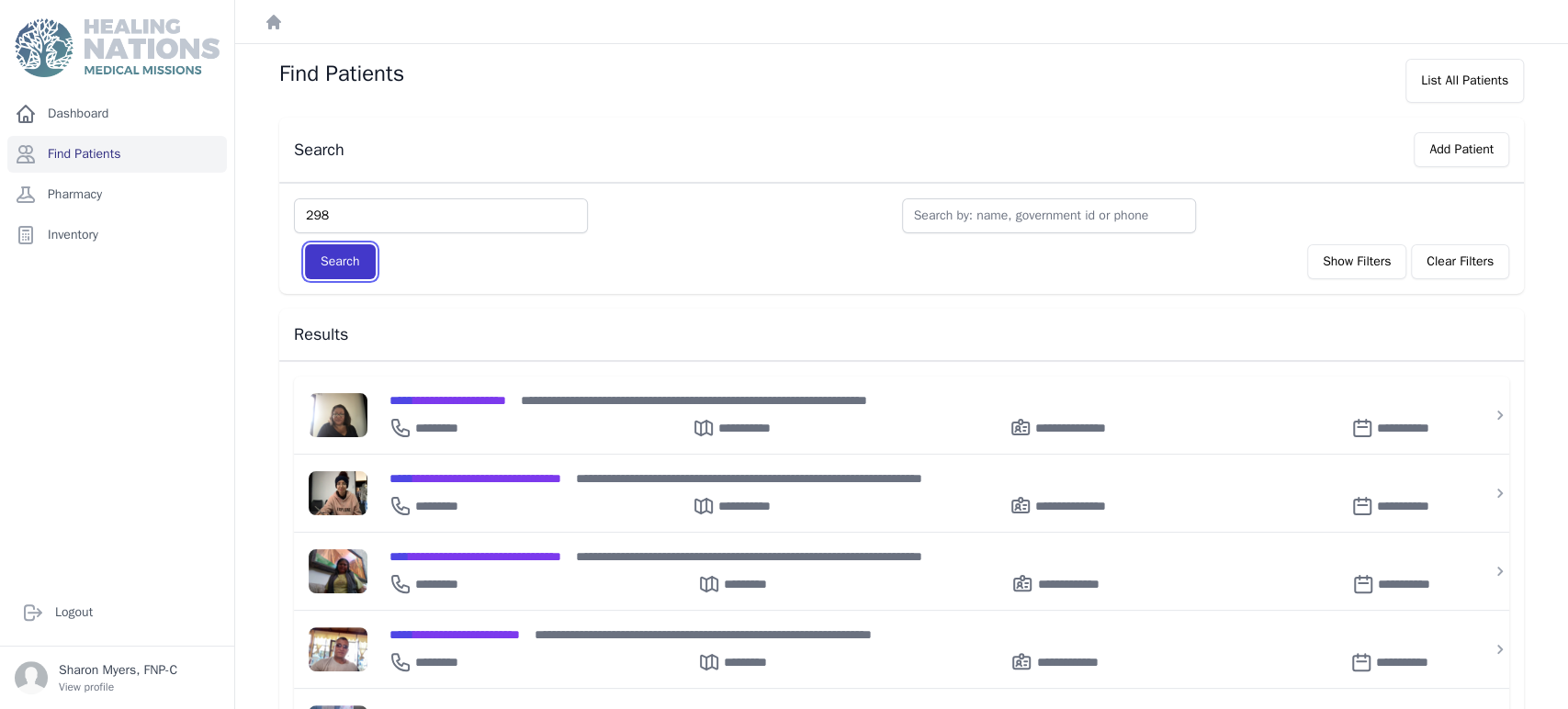 click on "Search" at bounding box center [340, 262] 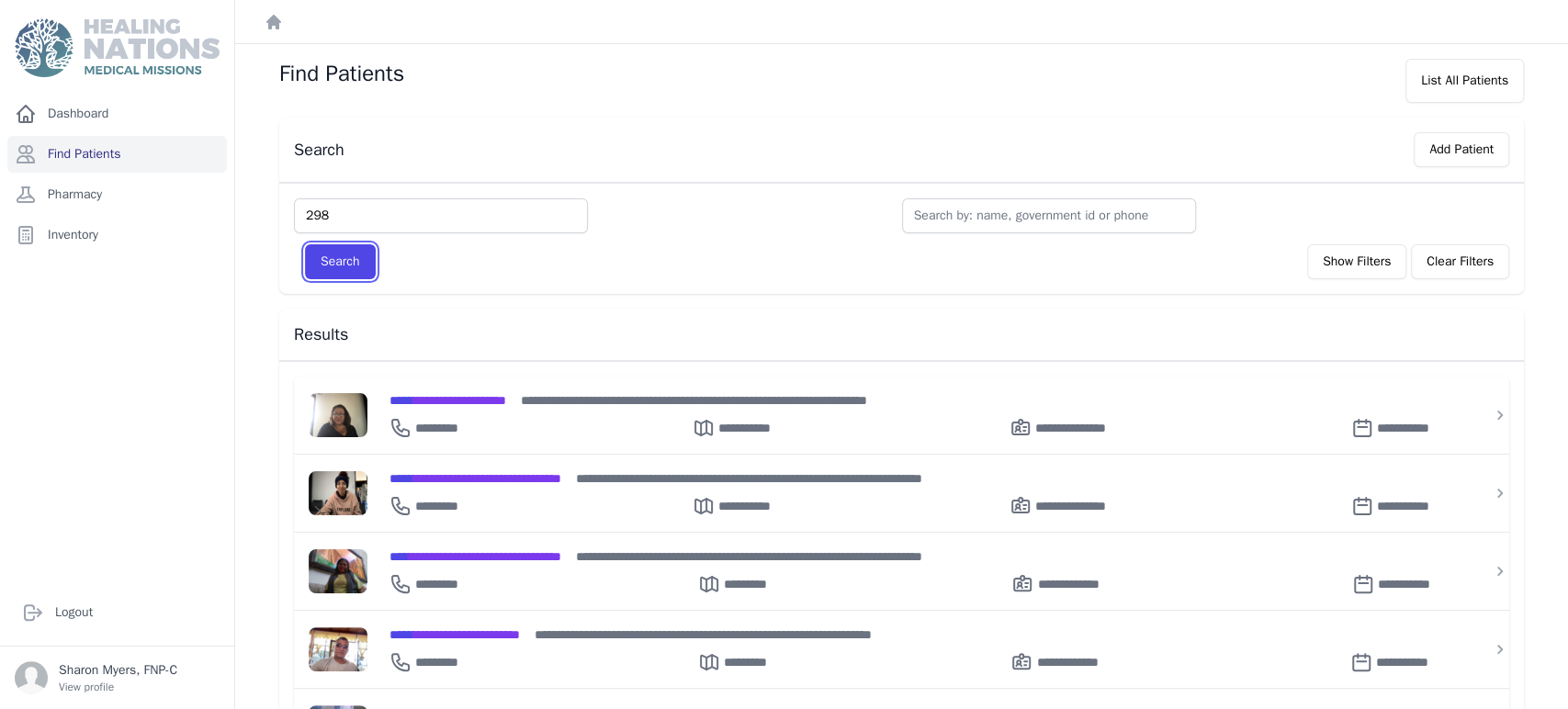 type 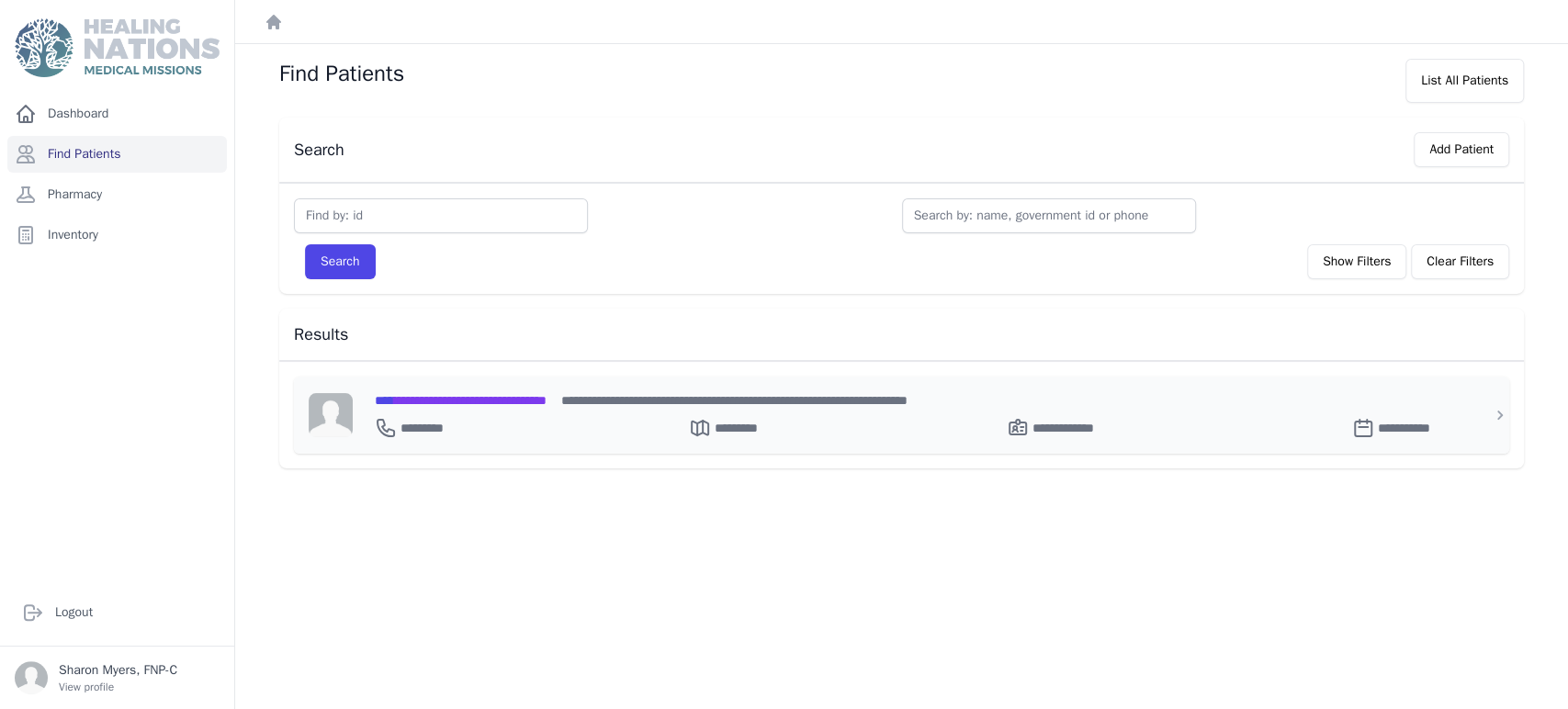 click on "**********" at bounding box center [460, 400] 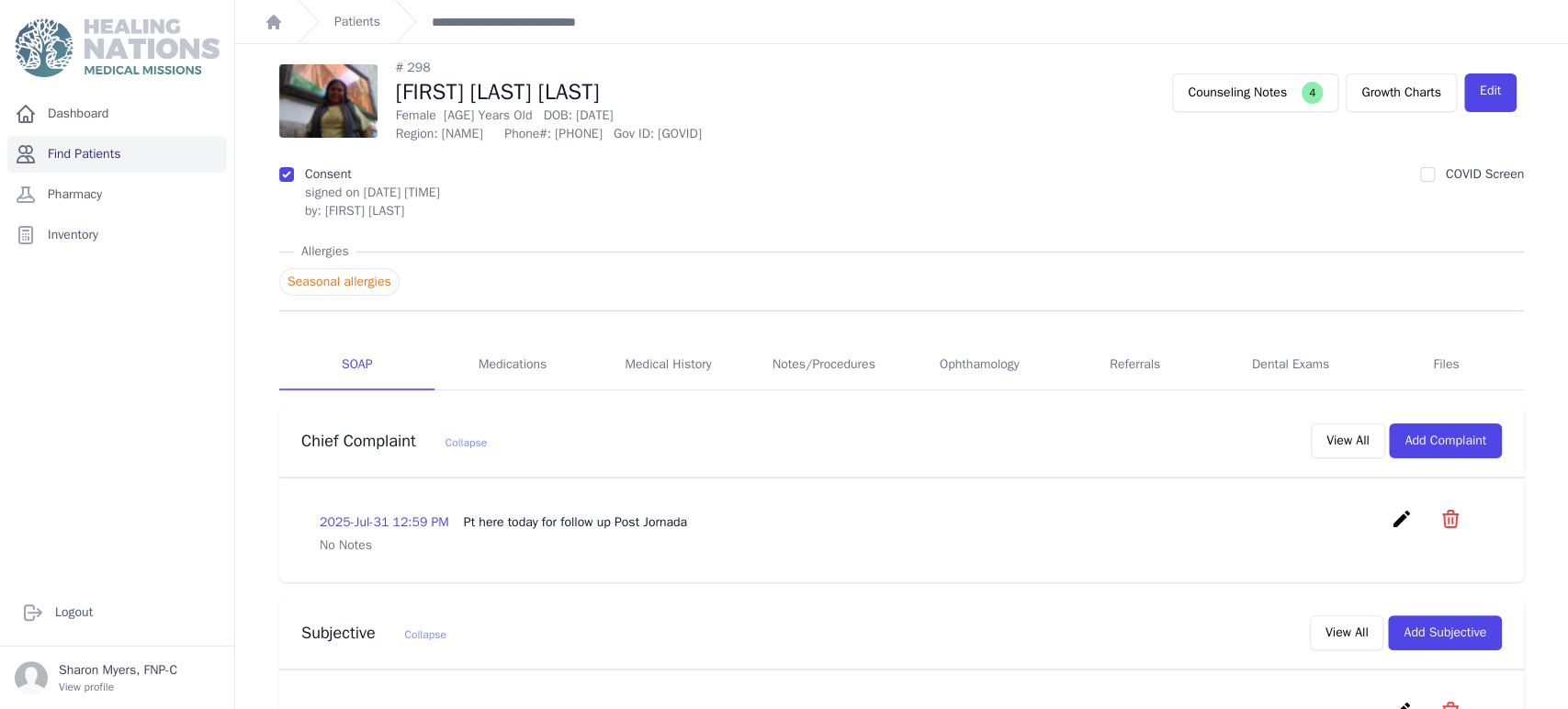 click on "Find Patients" at bounding box center [117, 154] 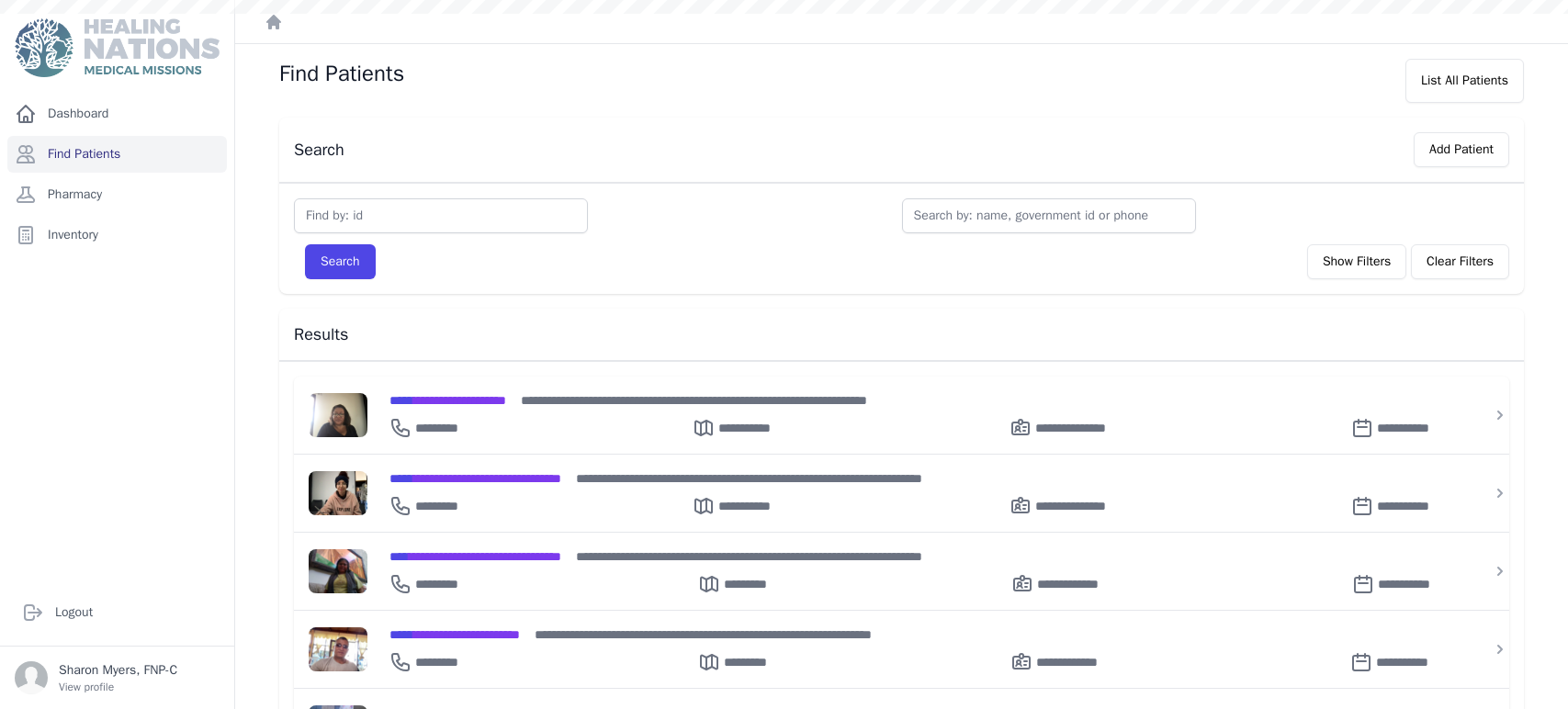 scroll, scrollTop: 0, scrollLeft: 0, axis: both 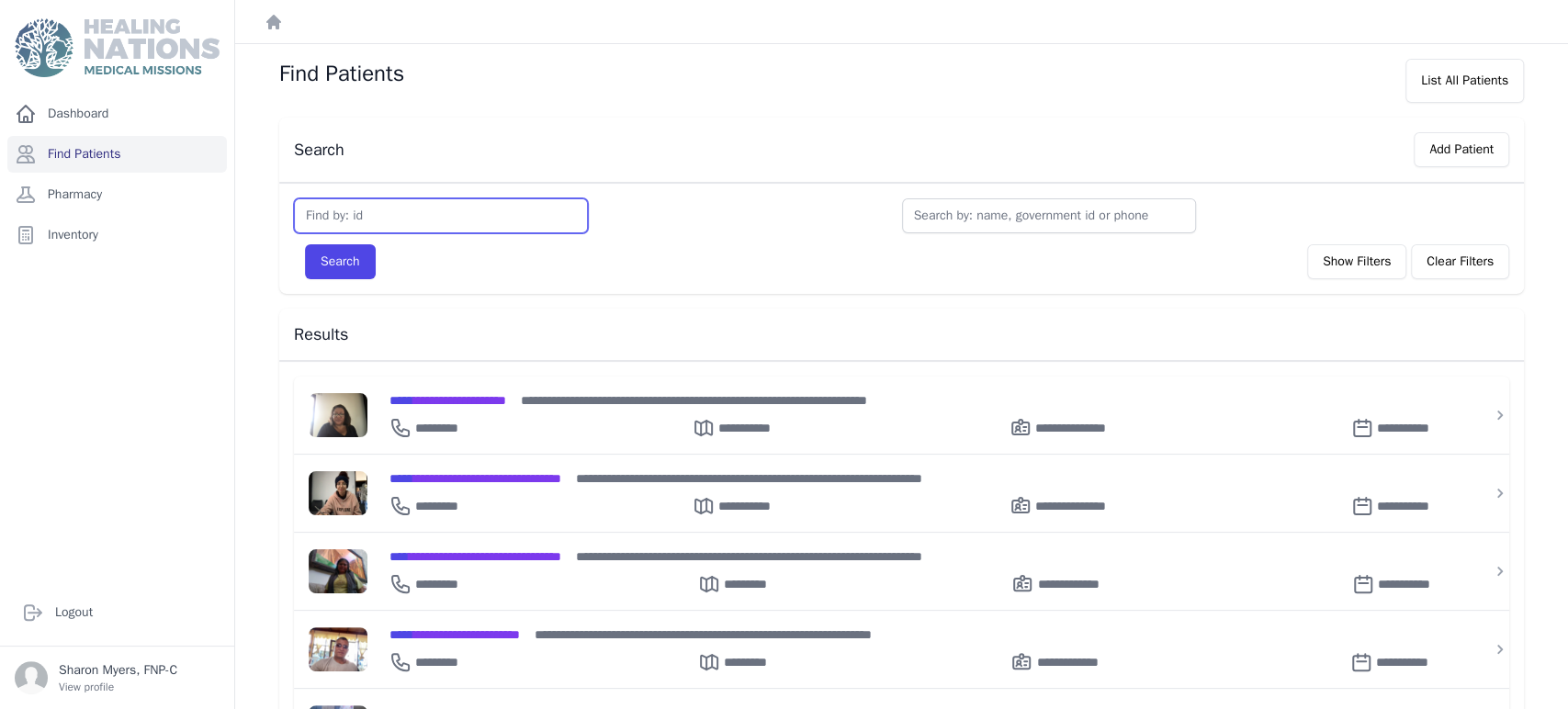 click at bounding box center (441, 216) 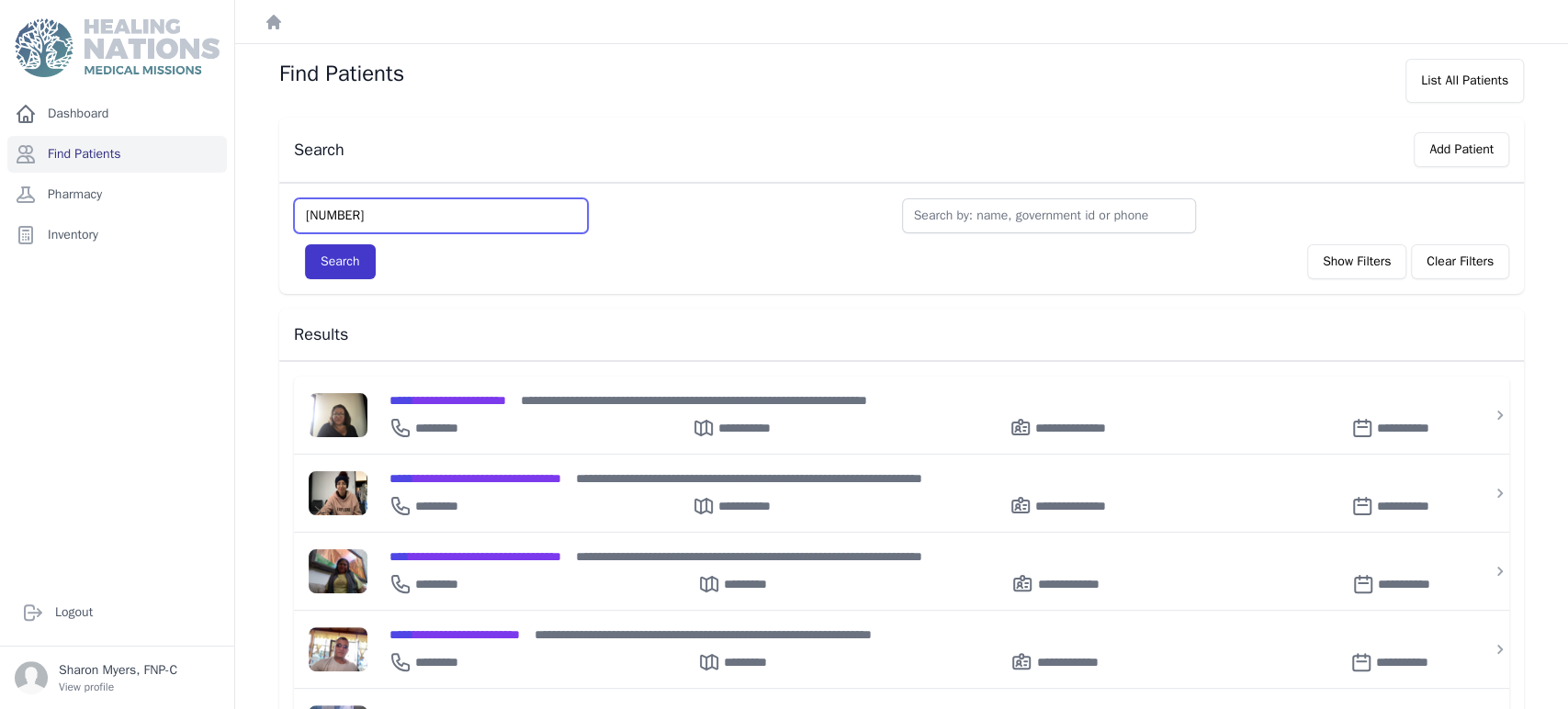 type on "[NUMBER]" 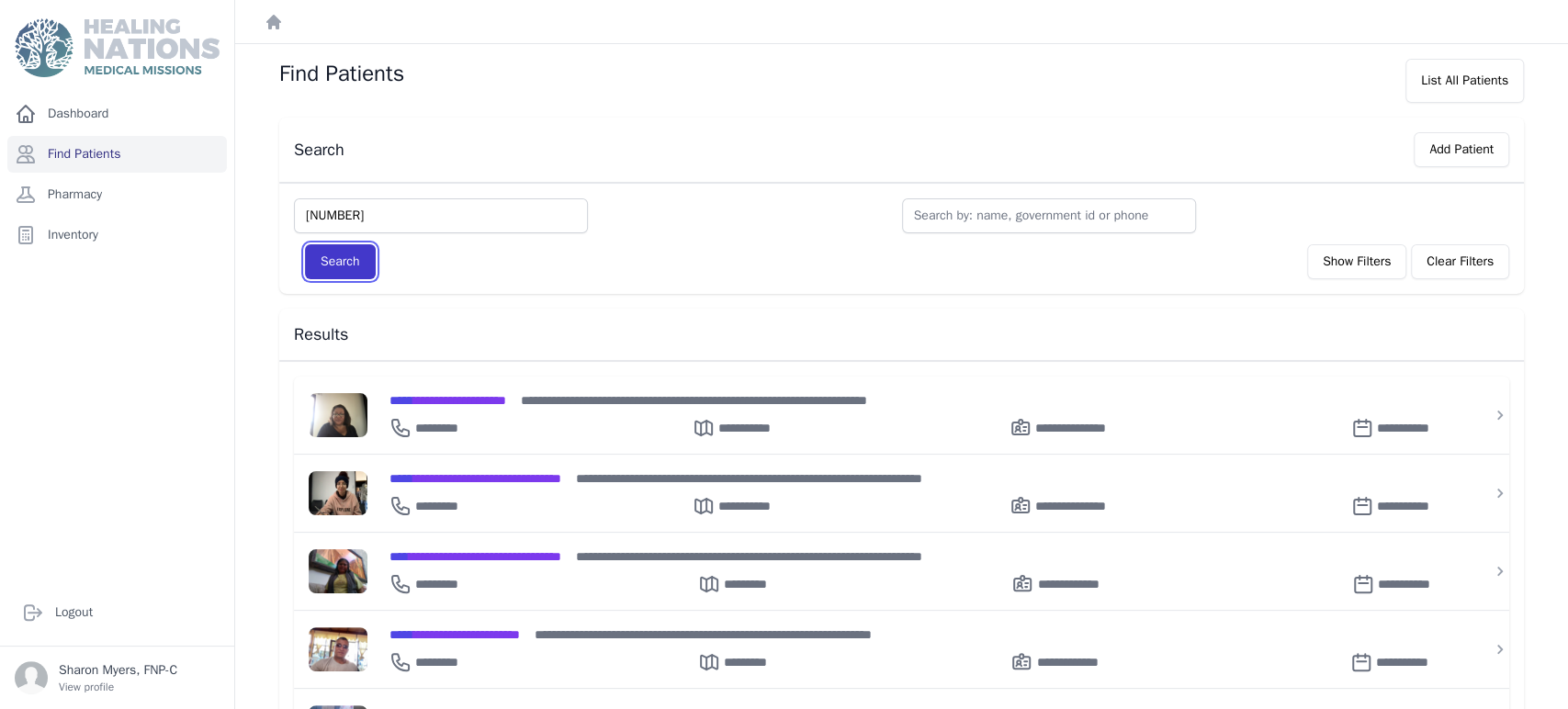click on "Search" at bounding box center [340, 262] 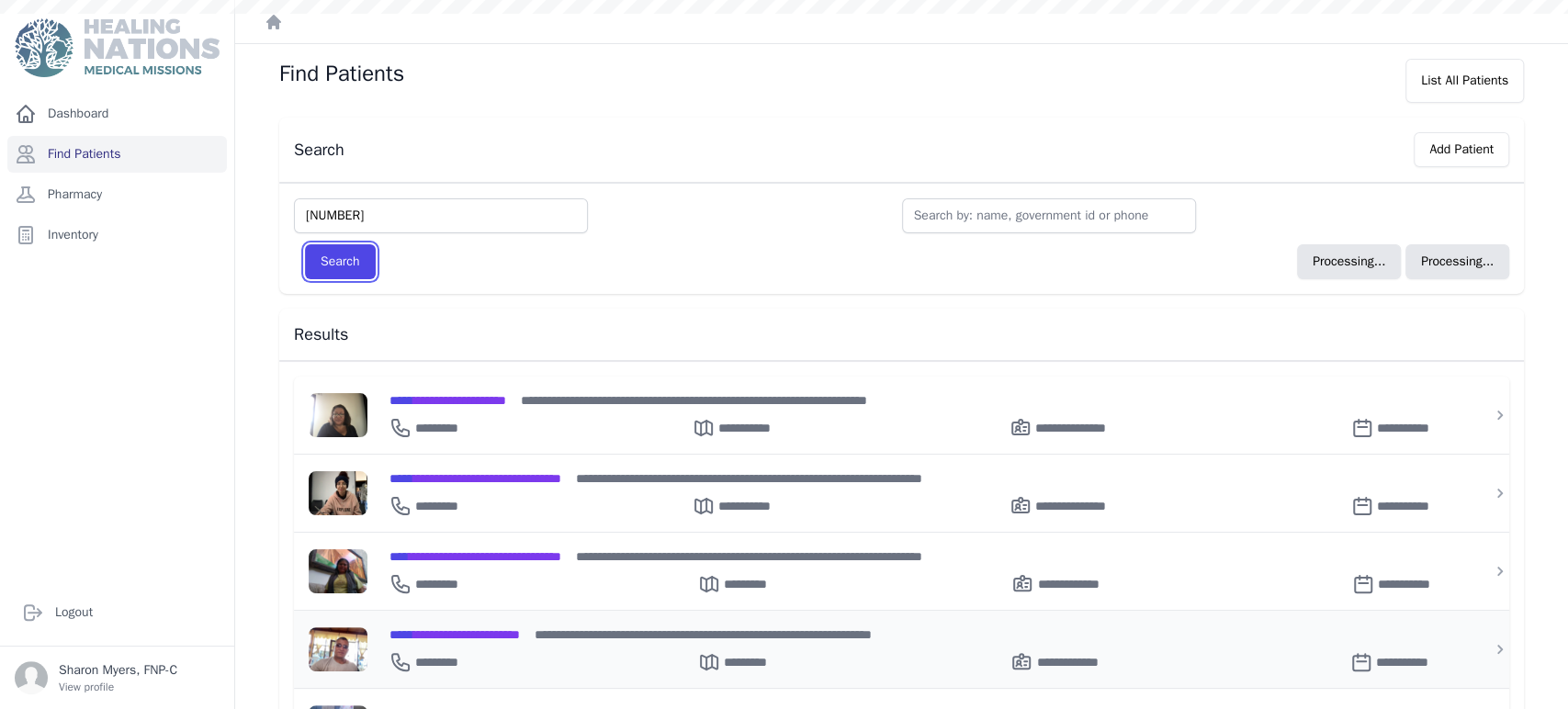 type 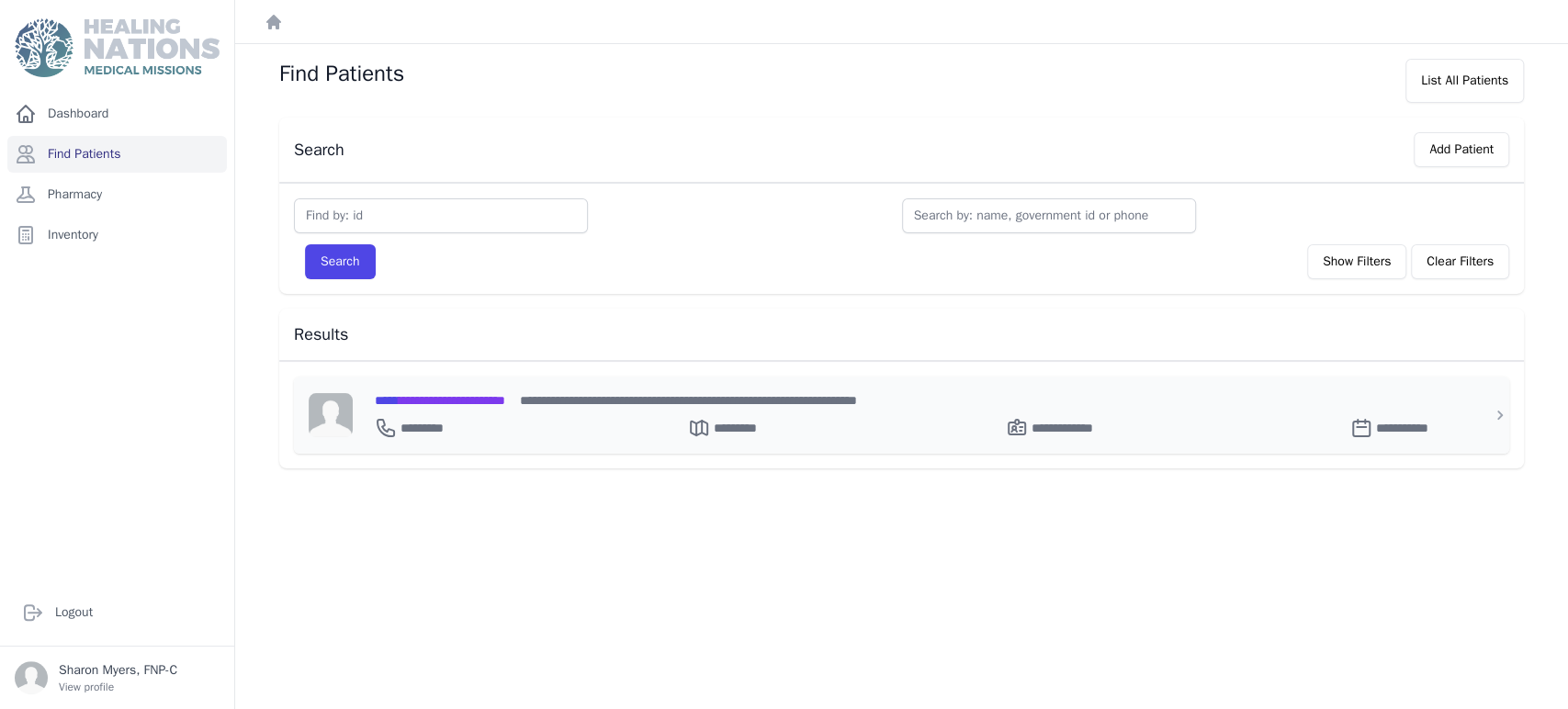 click on "**********" at bounding box center [440, 400] 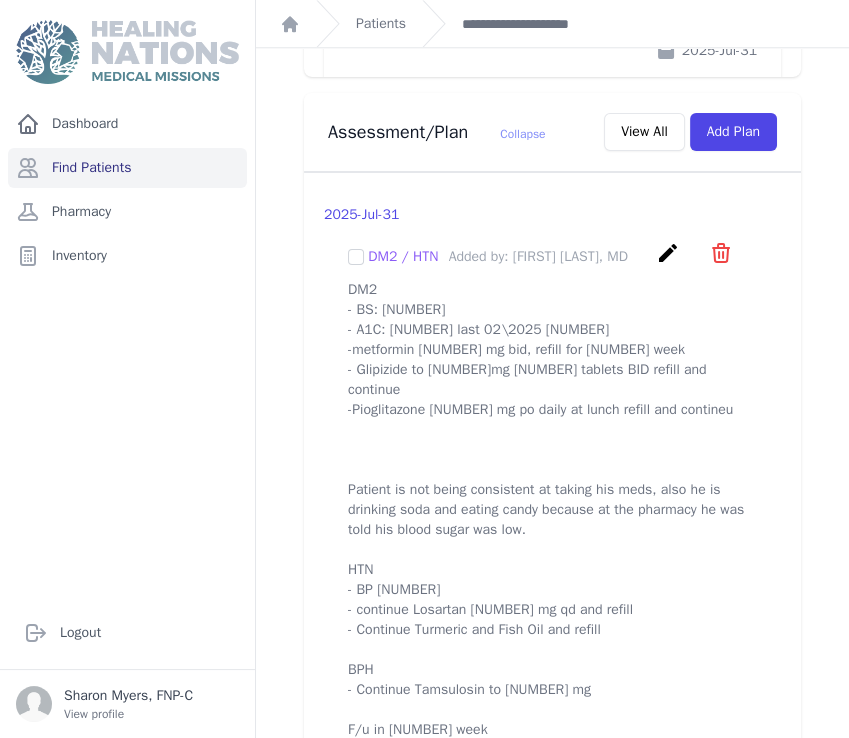scroll, scrollTop: 2126, scrollLeft: 0, axis: vertical 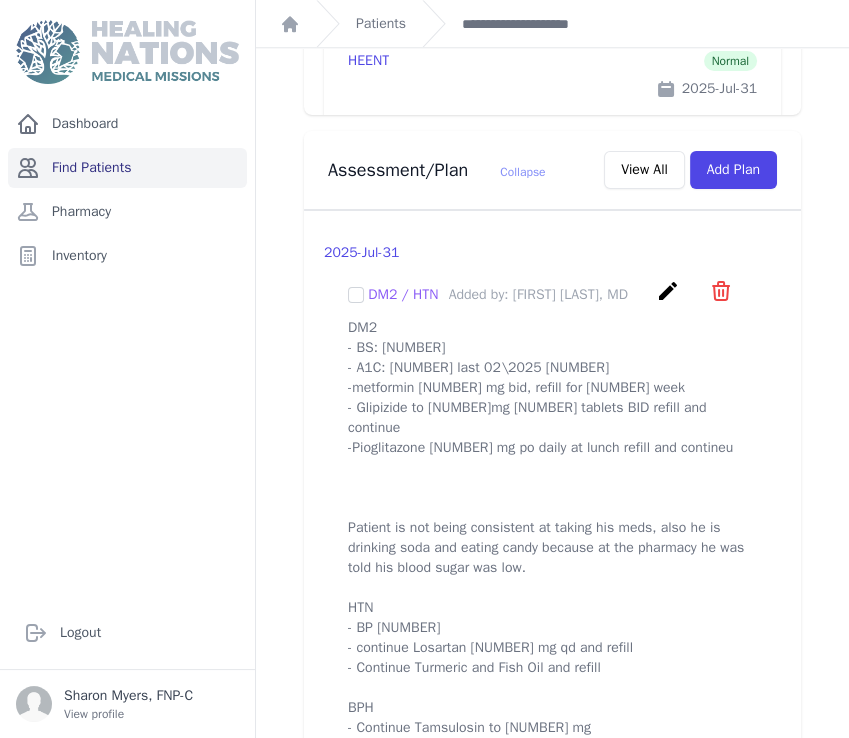 click on "Find Patients" at bounding box center [127, 168] 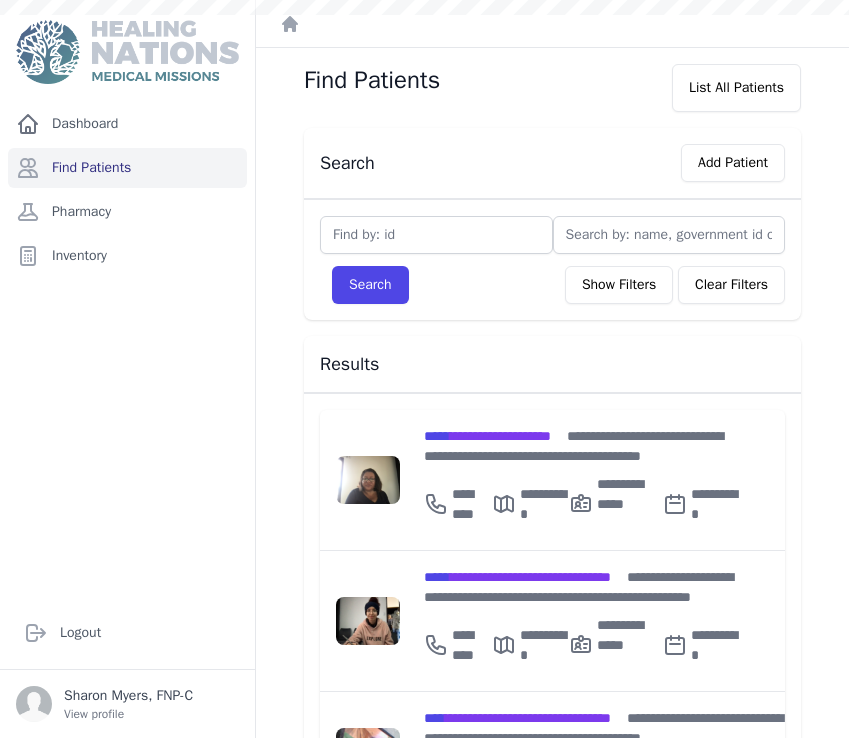scroll, scrollTop: 0, scrollLeft: 0, axis: both 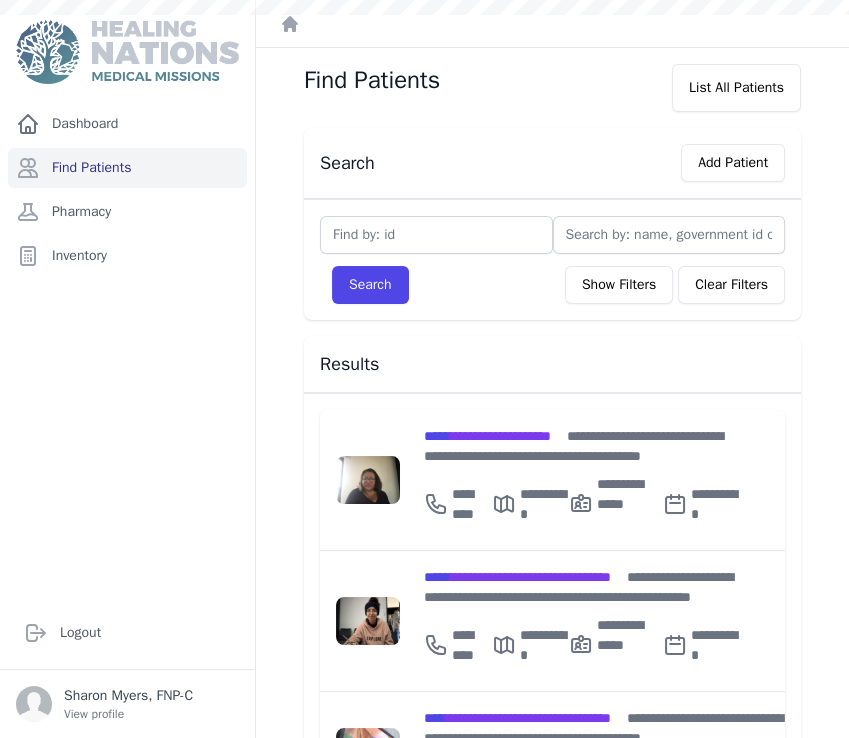 click at bounding box center (436, 235) 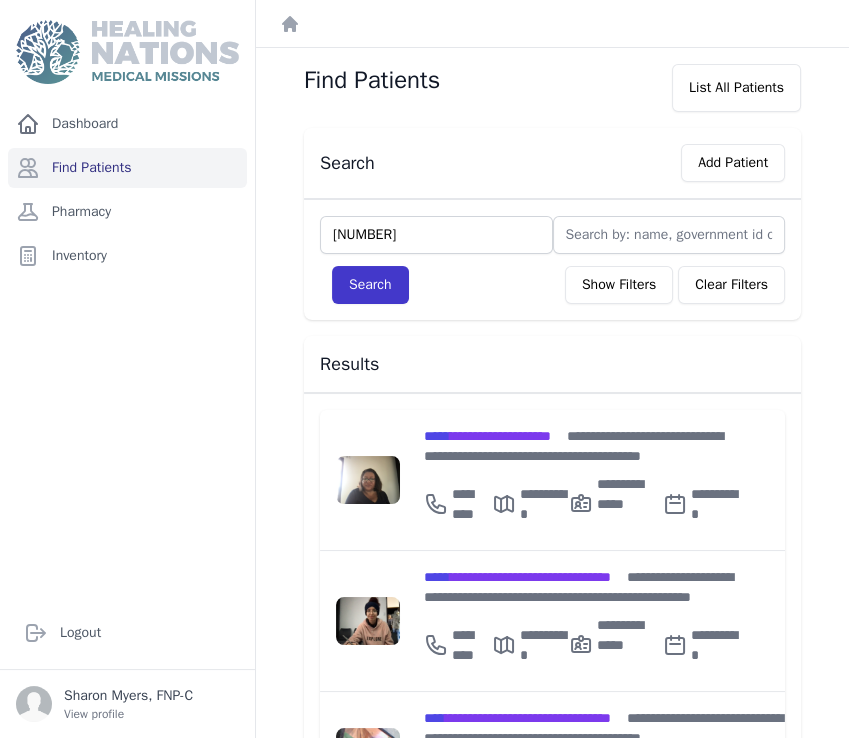 type on "[NUMBER]" 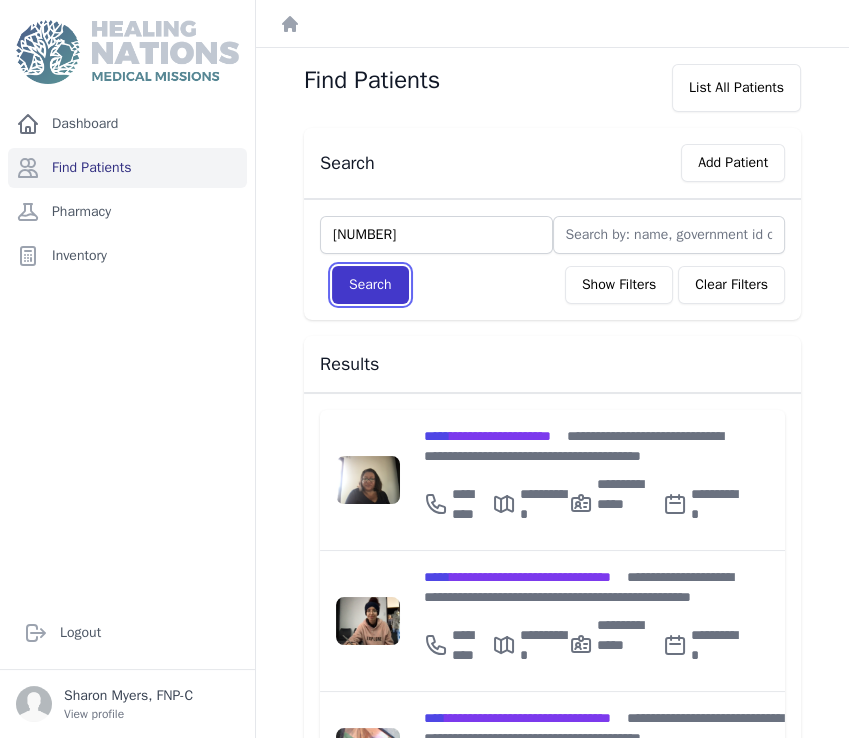 click on "Search" at bounding box center [370, 285] 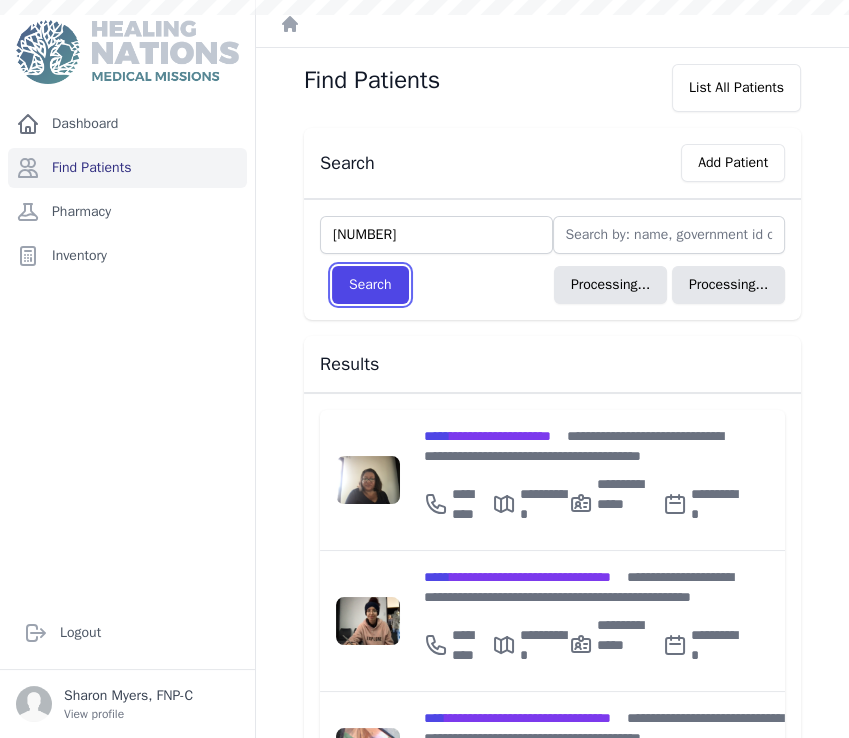 type 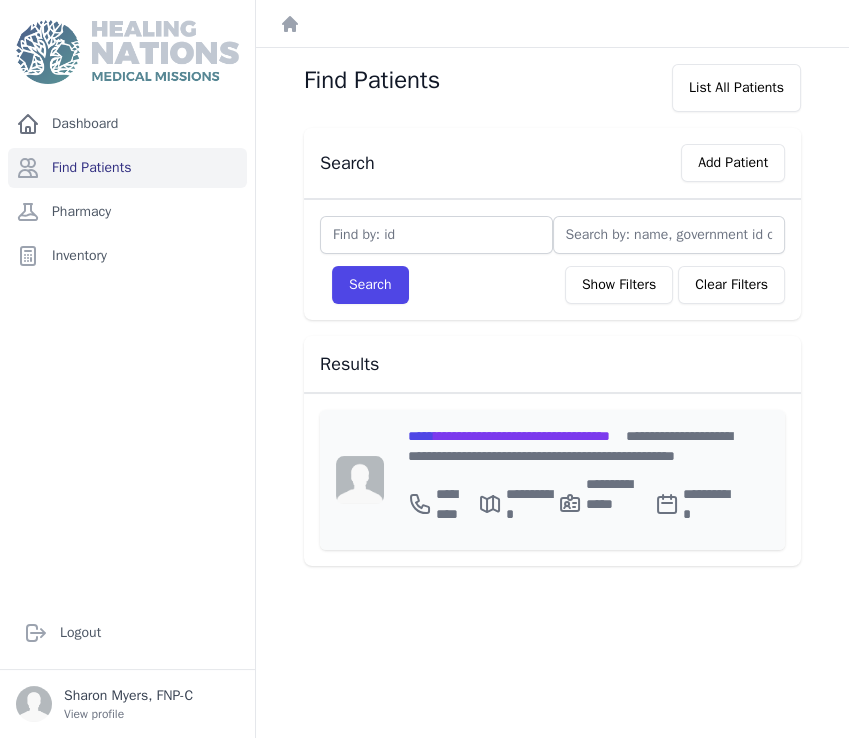 click on "**********" at bounding box center [509, 436] 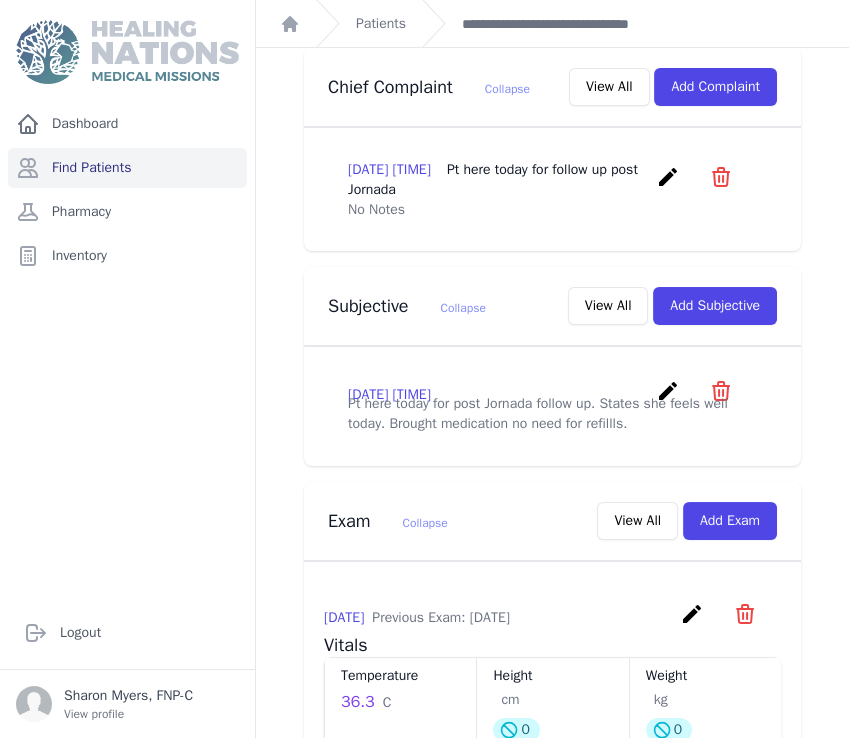 scroll, scrollTop: 0, scrollLeft: 0, axis: both 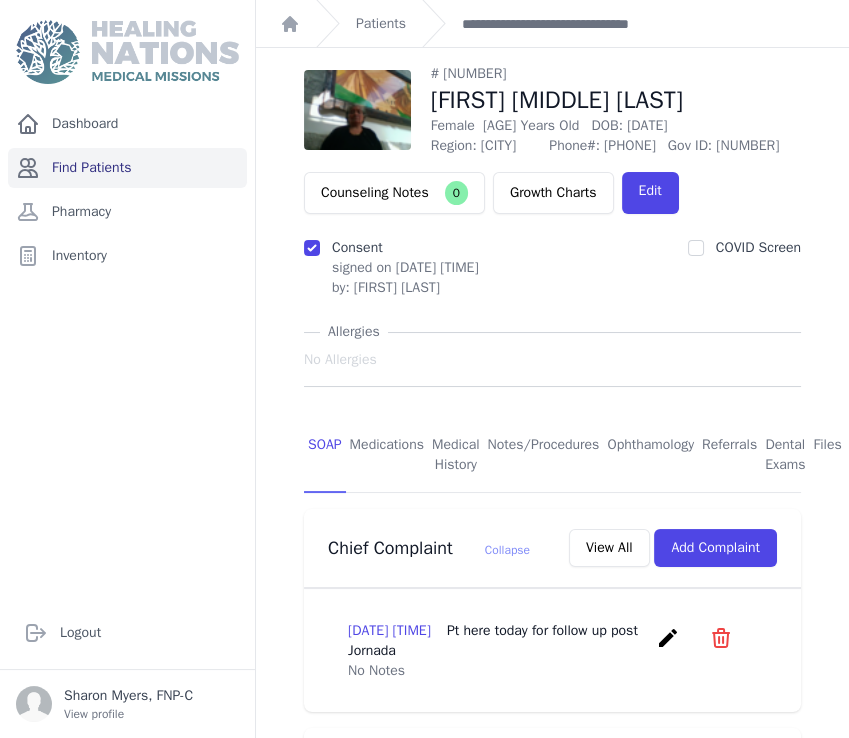 click on "Find Patients" at bounding box center [127, 168] 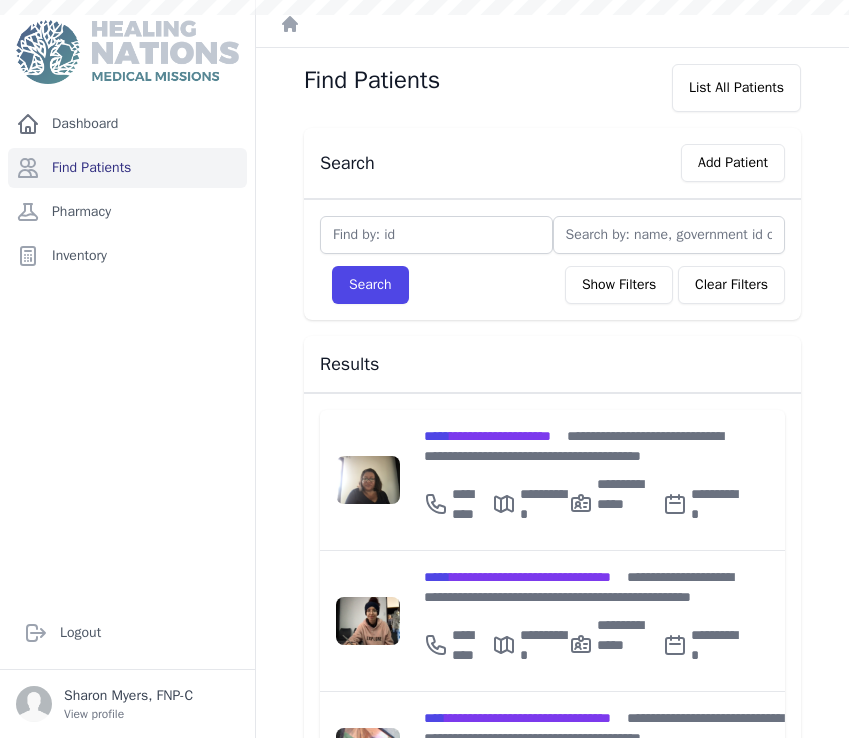 scroll, scrollTop: 0, scrollLeft: 0, axis: both 